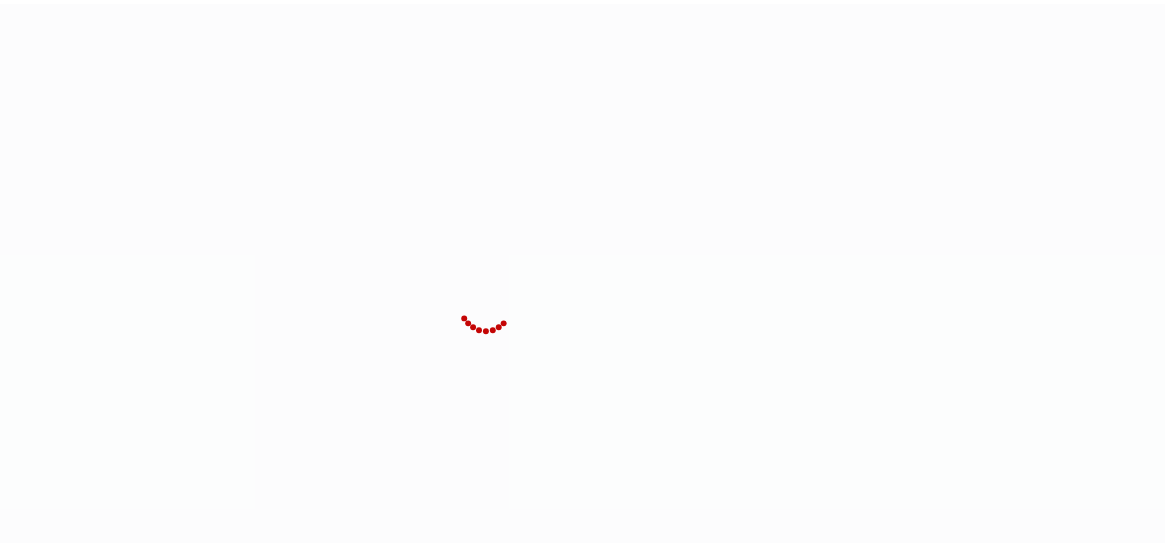scroll, scrollTop: 0, scrollLeft: 0, axis: both 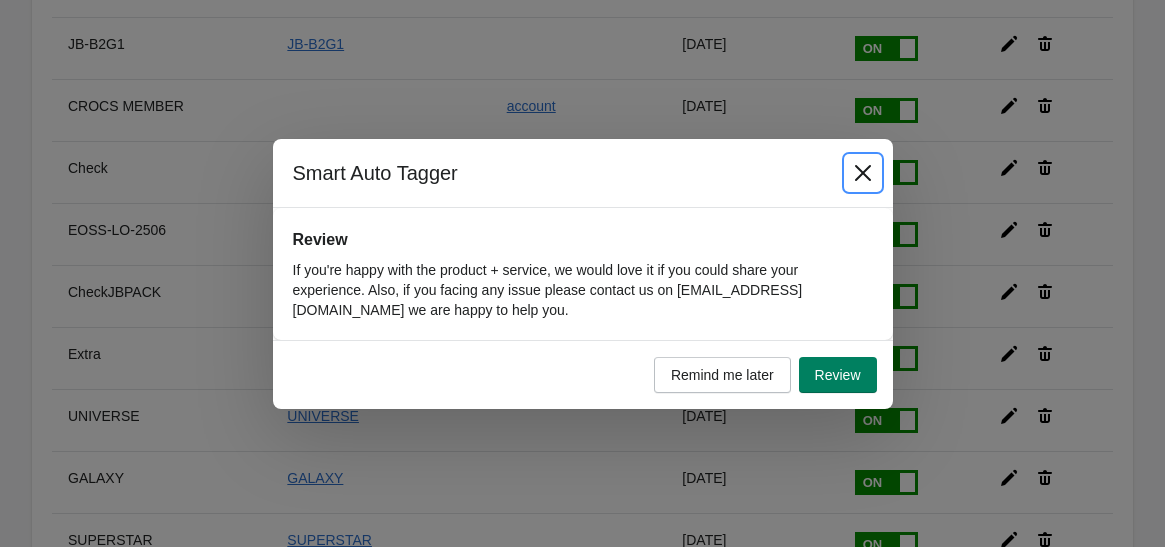 click at bounding box center (863, 173) 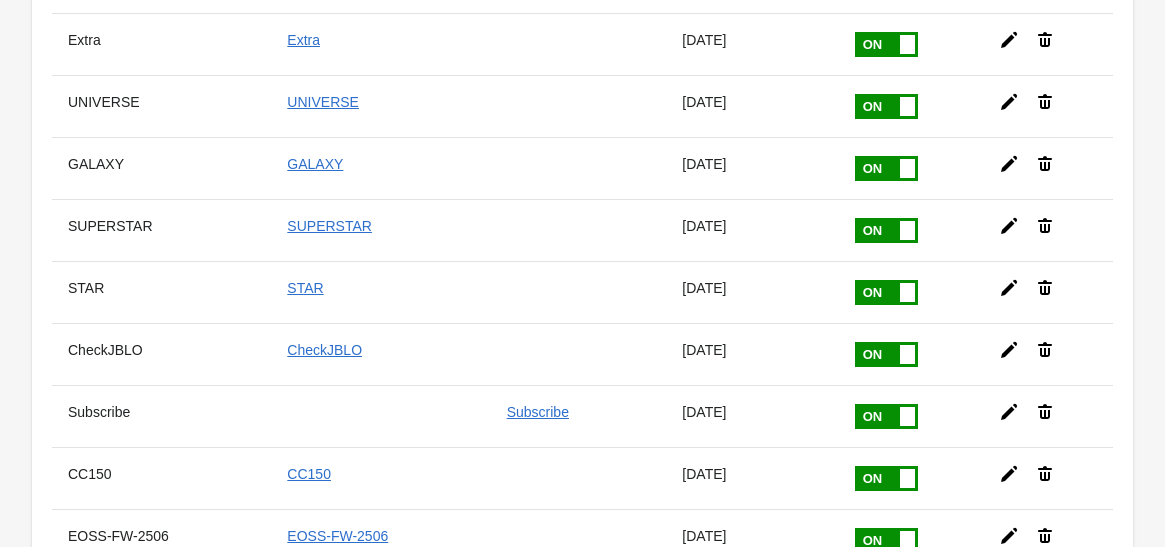 scroll, scrollTop: 829, scrollLeft: 0, axis: vertical 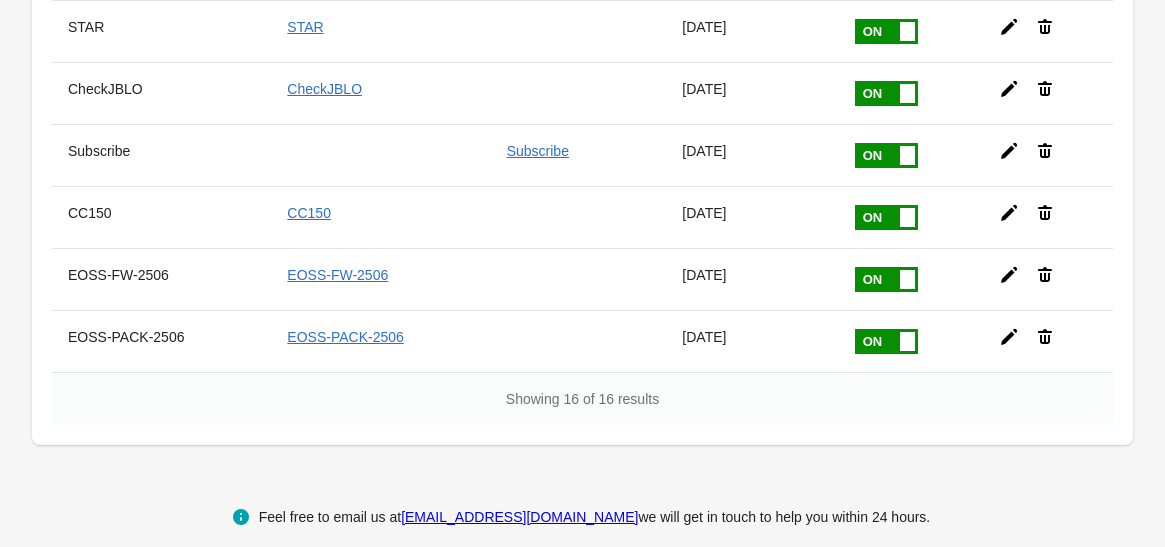 click on "Showing 16 of 16 results" at bounding box center [582, 398] 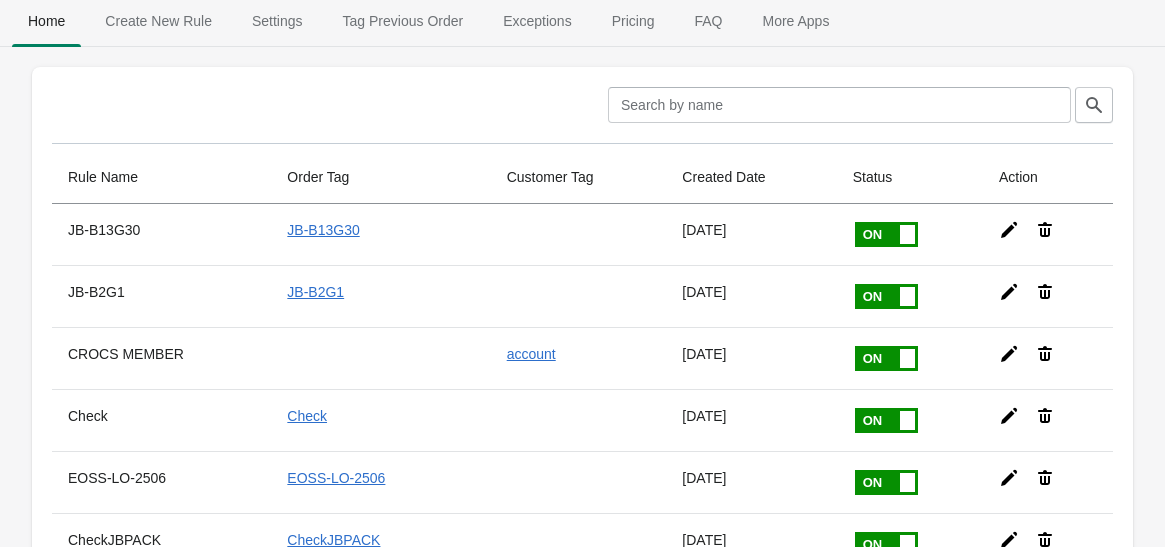 scroll, scrollTop: 0, scrollLeft: 0, axis: both 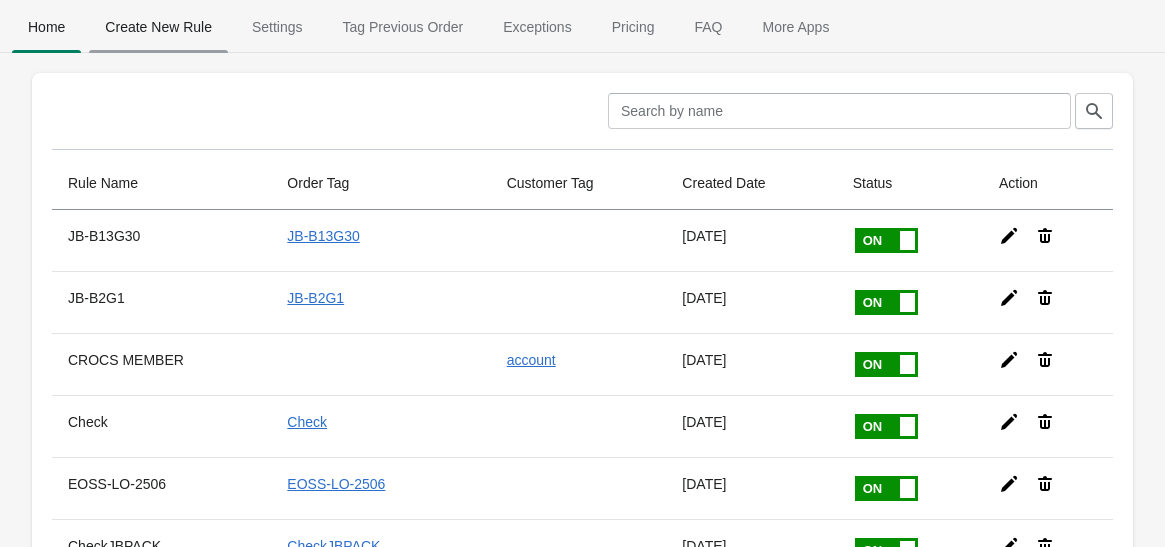 click on "Create New Rule" at bounding box center [158, 27] 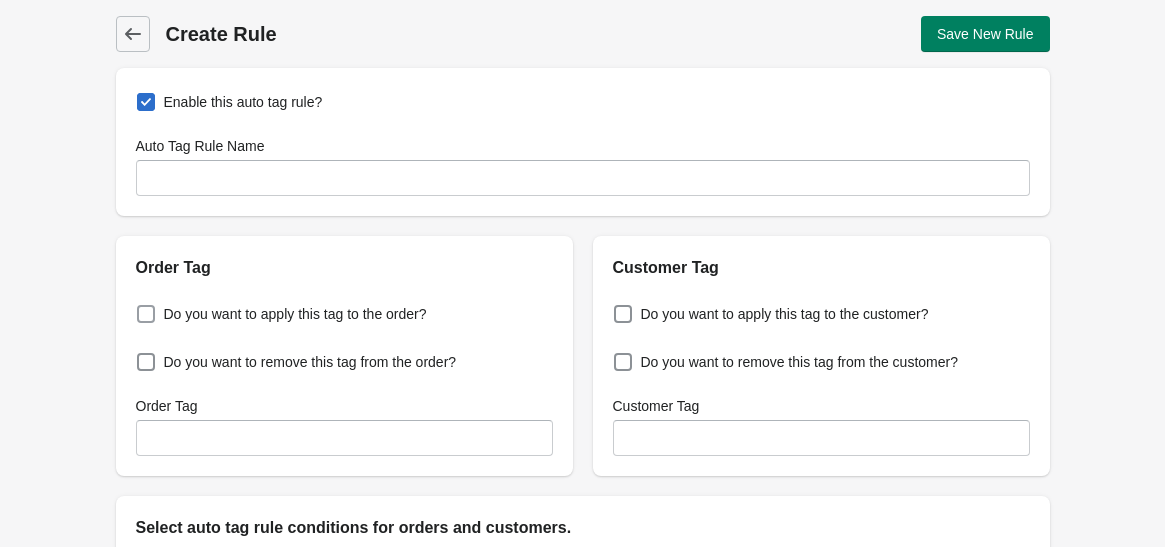 click at bounding box center (146, 314) 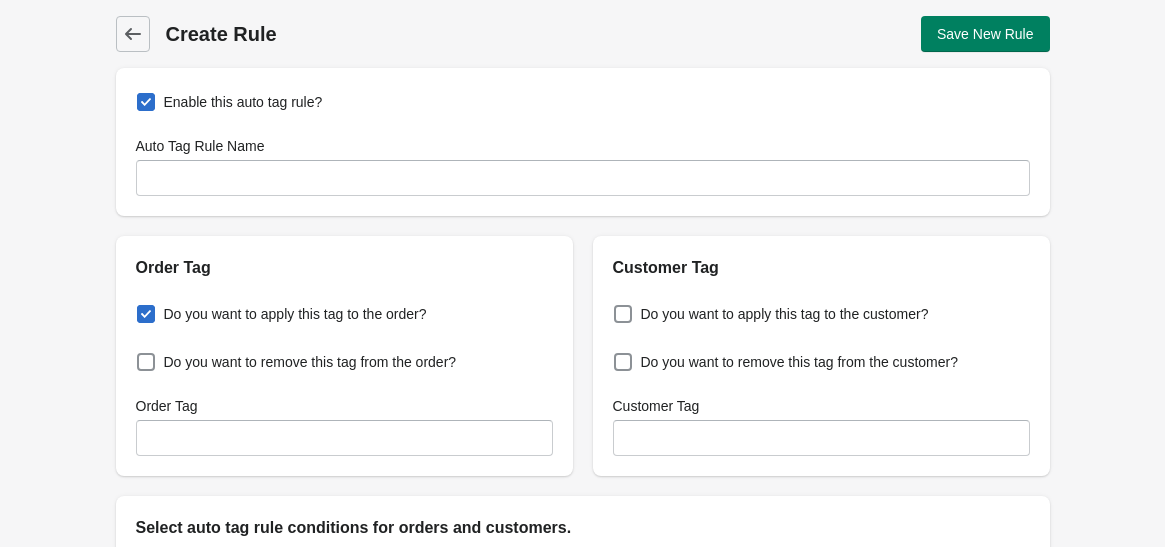 click on "Do you want to apply this tag to the order?" at bounding box center (141, 308) 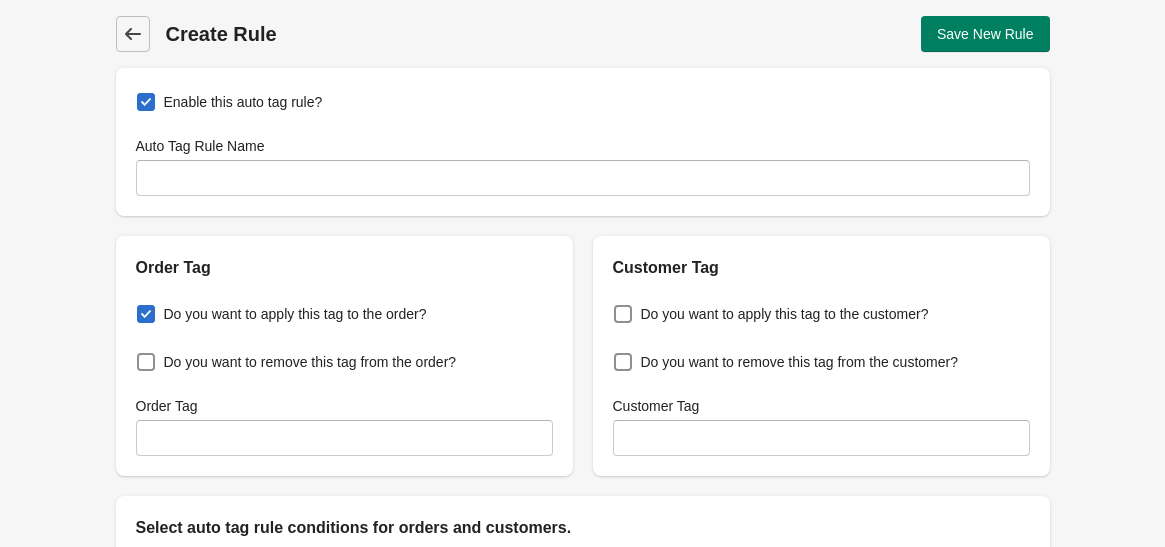 click 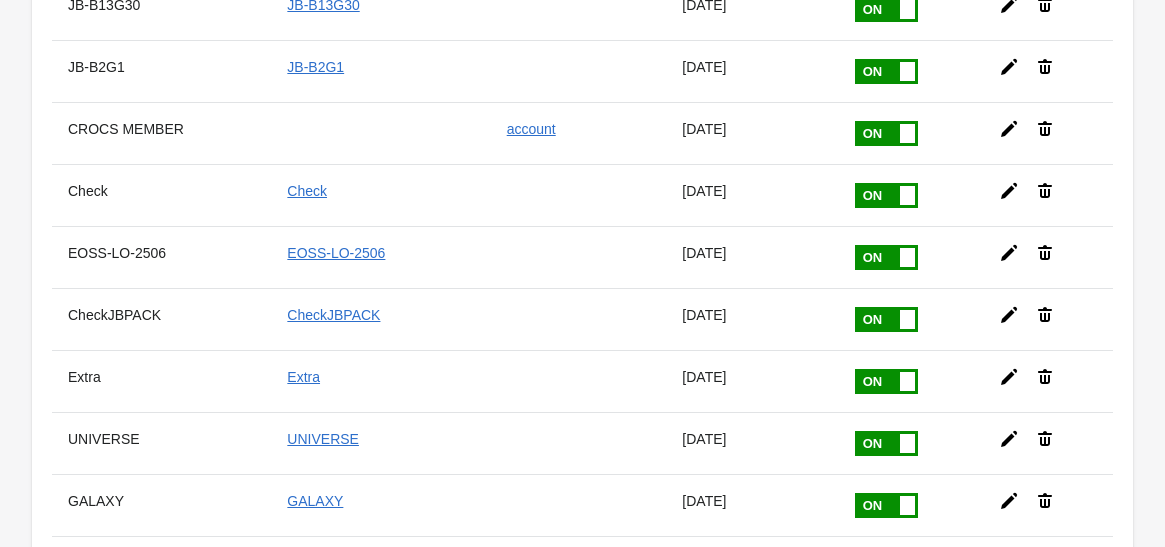 scroll, scrollTop: 0, scrollLeft: 0, axis: both 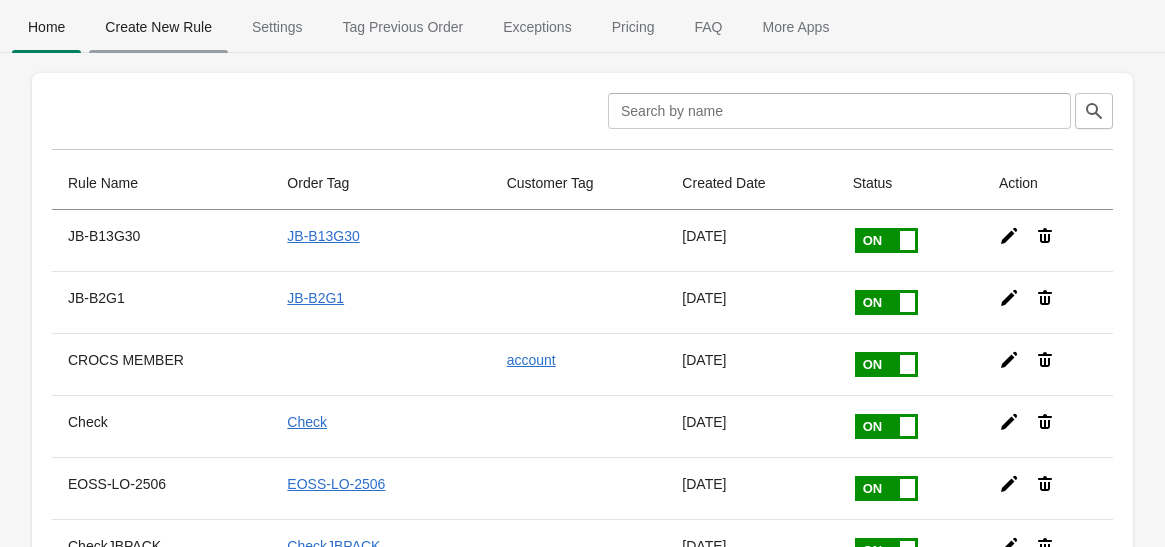 click on "Create New Rule" at bounding box center [158, 27] 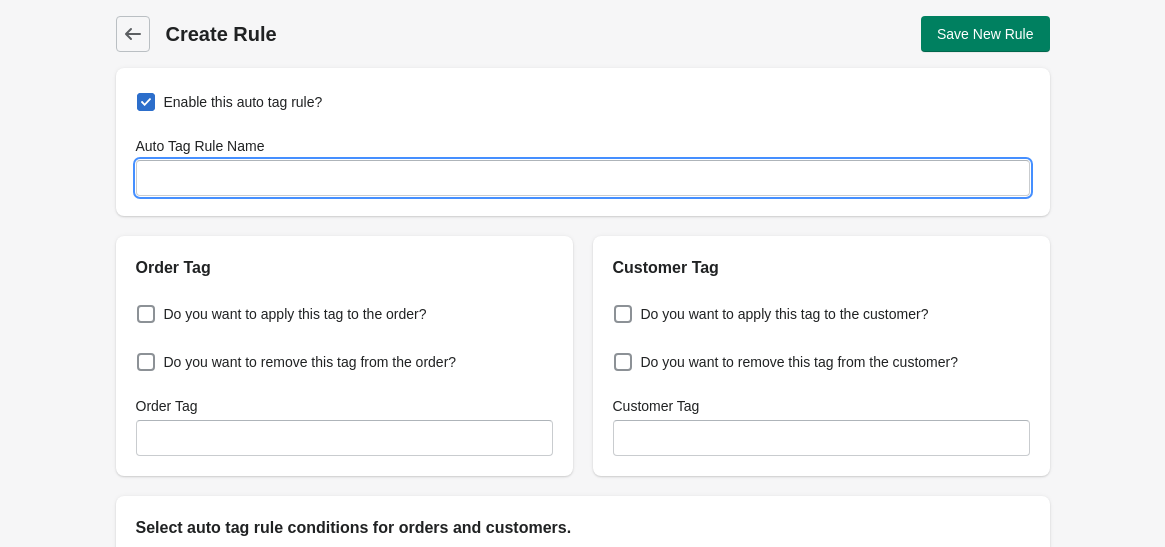 click on "Auto Tag Rule Name" at bounding box center [583, 178] 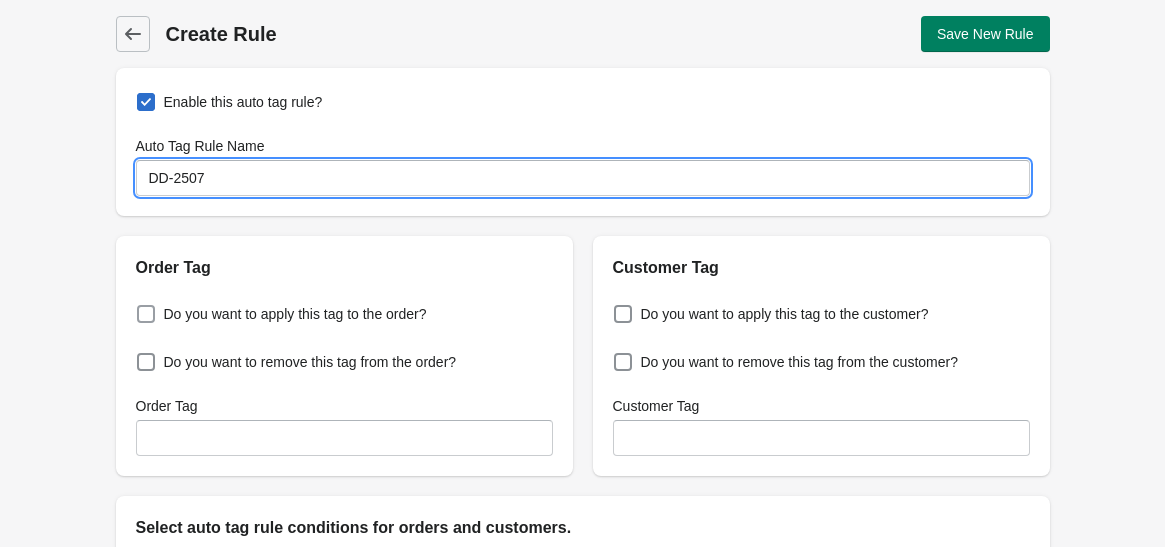 type on "DD-2507" 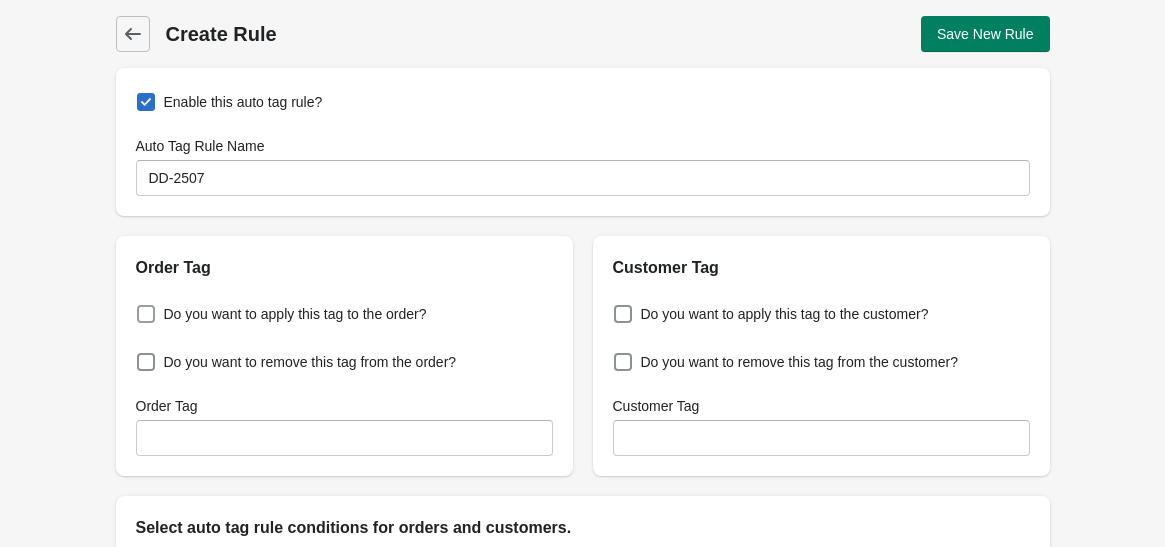 click on "Do you want to apply this tag to the order?" at bounding box center (281, 314) 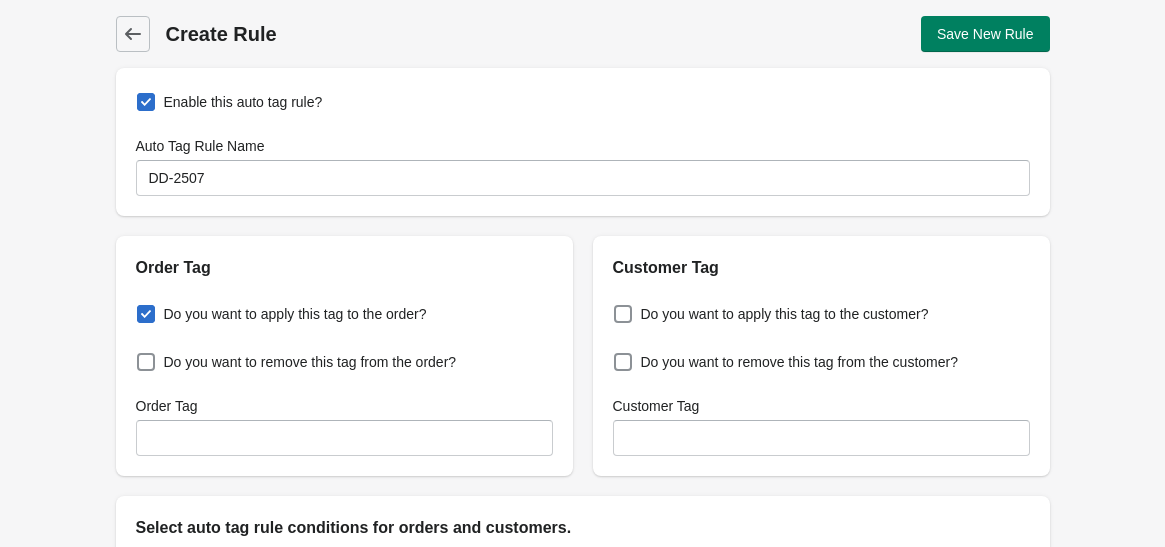 click on "Do you want to apply this tag to the order?" at bounding box center [141, 308] 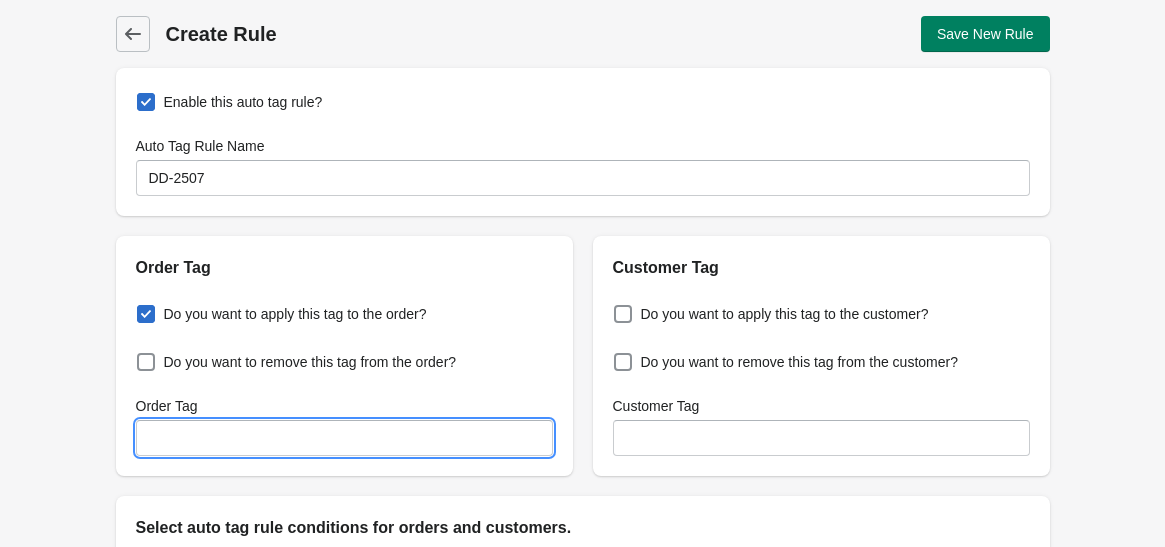 click on "Order Tag" at bounding box center (344, 438) 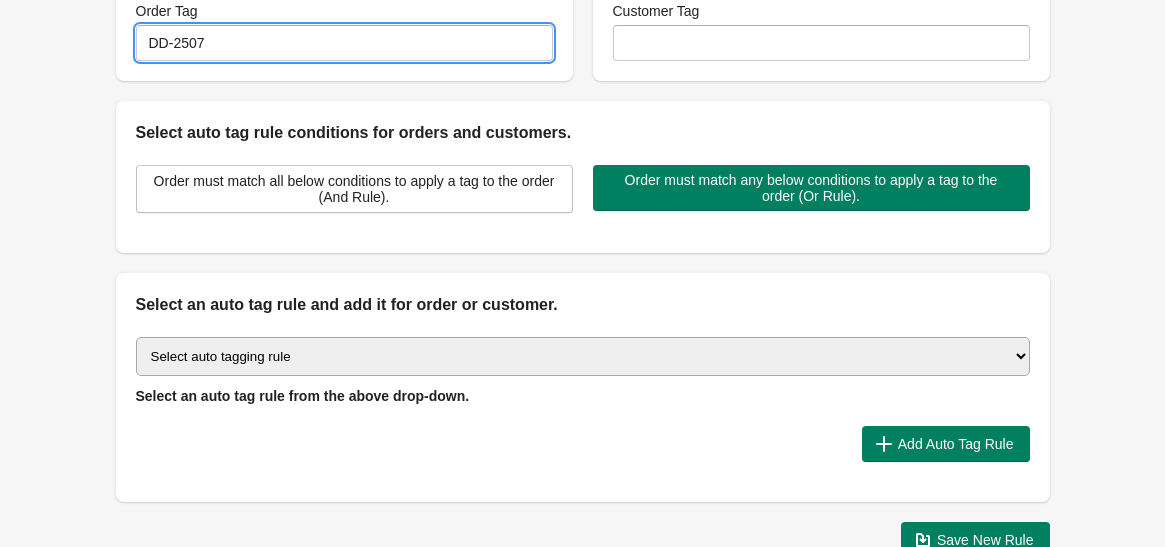 scroll, scrollTop: 397, scrollLeft: 0, axis: vertical 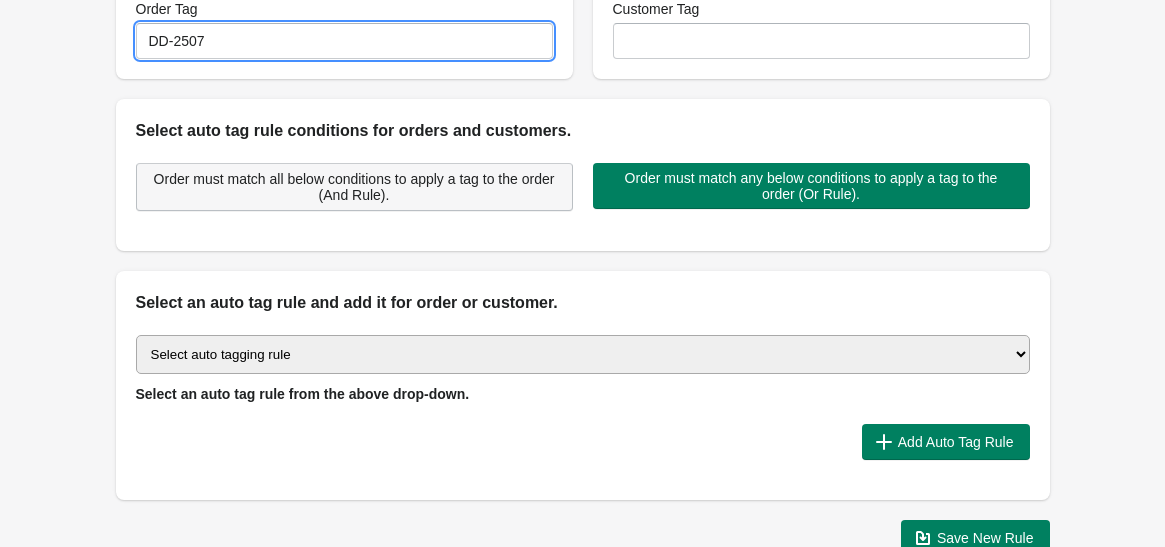 type on "DD-2507" 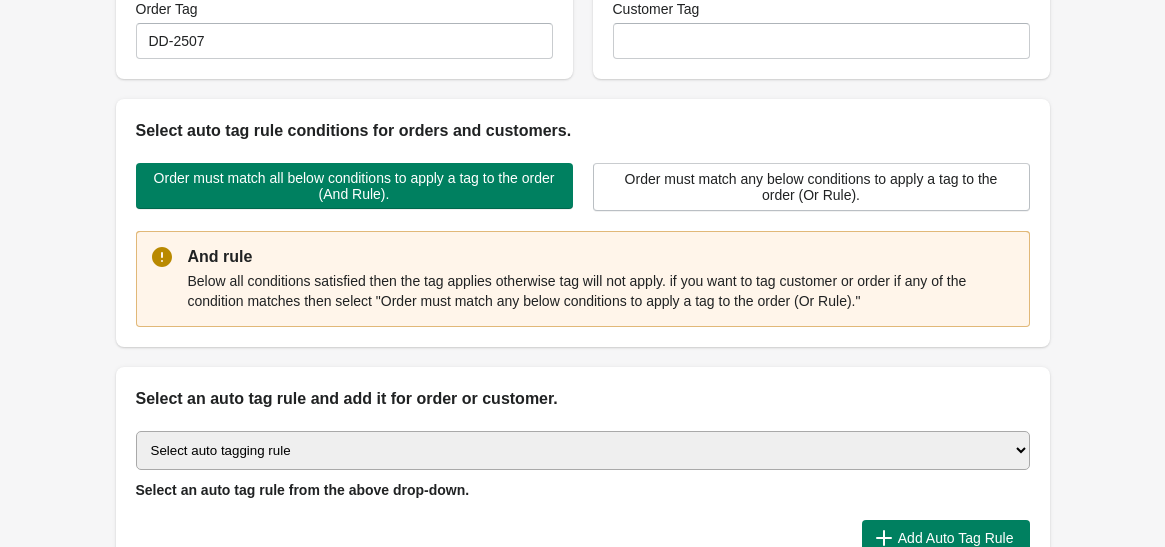 scroll, scrollTop: 620, scrollLeft: 0, axis: vertical 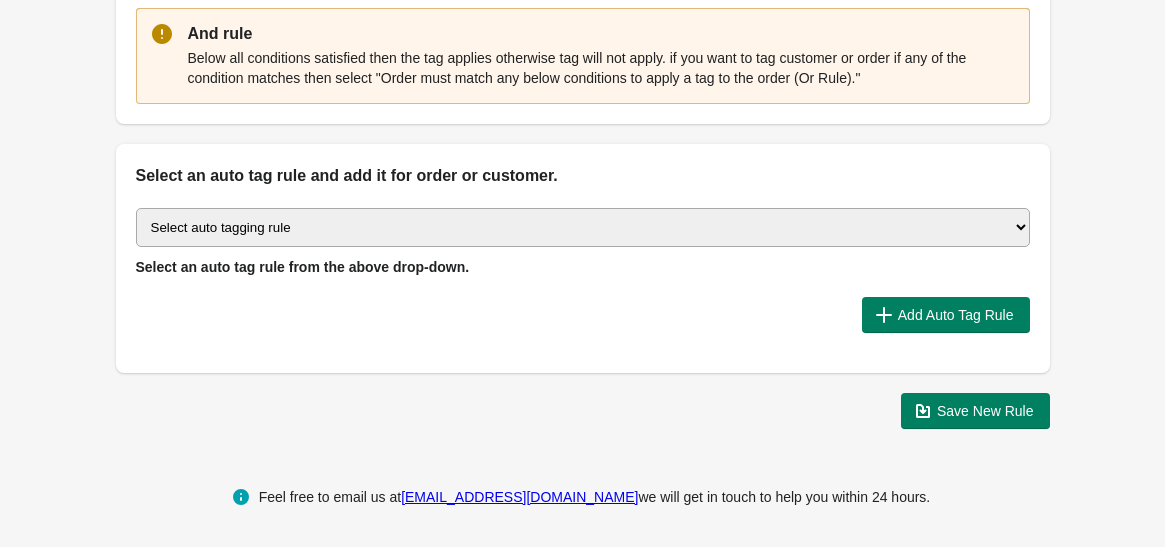 click on "Select auto tagging rule Tag by order amount Tag based on the order count (Volume) Tag by Discount Code Tag based on the Payment Method Tag based on the order additional details or additional attribute Tag based on payment status Tag based on fulfillment status Tag Based on the order source name Tag by order weight (weight is matched in grams) Tag based on the total order discount Use order additional fields value as a tag Add a tag based on the order creation date Add a tag based on the order note Add a tag based on the order tag Tag orders or customers based on the order's customer locale(language) Add a tag based on the order status Add a tag based on the order taxes status. Tag order or customer based on the order risk level. Use the order discount code as a tag. Tag based on the POS location id Tag based on the order tip (tipping) amount Tag based on the fulfilment location id Tag based on the order total item count Use order variant SKUs as a tag Use order note as a tag Tag by Collection" at bounding box center [583, 227] 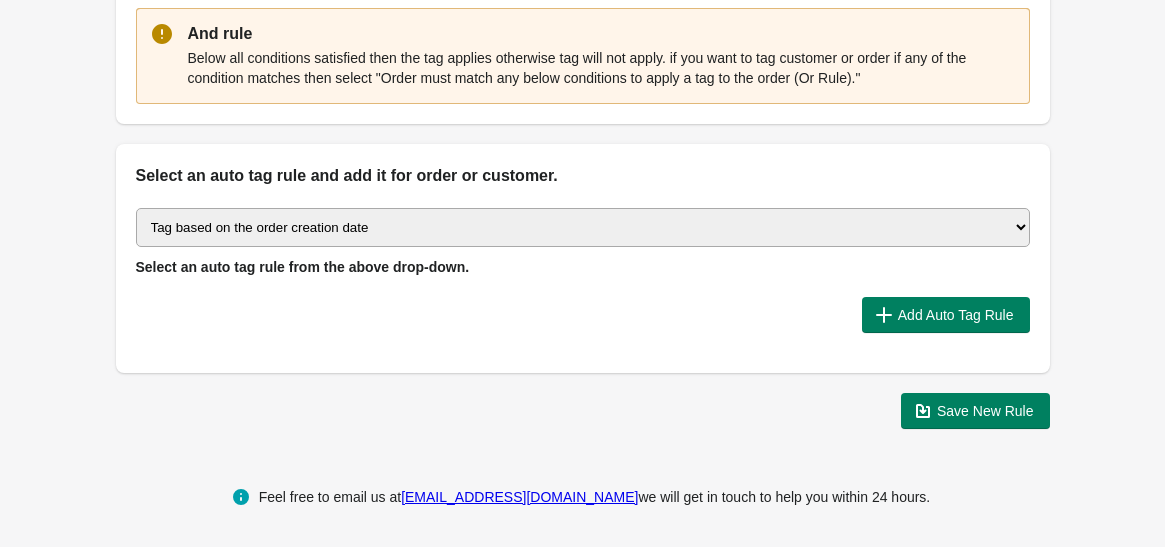 click on "Select auto tagging rule Tag by order amount Tag based on the order count (Volume) Tag by Discount Code Tag based on the Payment Method Tag based on the order additional details or additional attribute Tag based on payment status Tag based on fulfillment status Tag Based on the order source name Tag by order weight (weight is matched in grams) Tag based on the total order discount Use order additional fields value as a tag Add a tag based on the order creation date Add a tag based on the order note Add a tag based on the order tag Tag orders or customers based on the order's customer locale(language) Add a tag based on the order status Add a tag based on the order taxes status. Tag order or customer based on the order risk level. Use the order discount code as a tag. Tag based on the POS location id Tag based on the order tip (tipping) amount Tag based on the fulfilment location id Tag based on the order total item count Use order variant SKUs as a tag Use order note as a tag Tag by Collection" at bounding box center (583, 227) 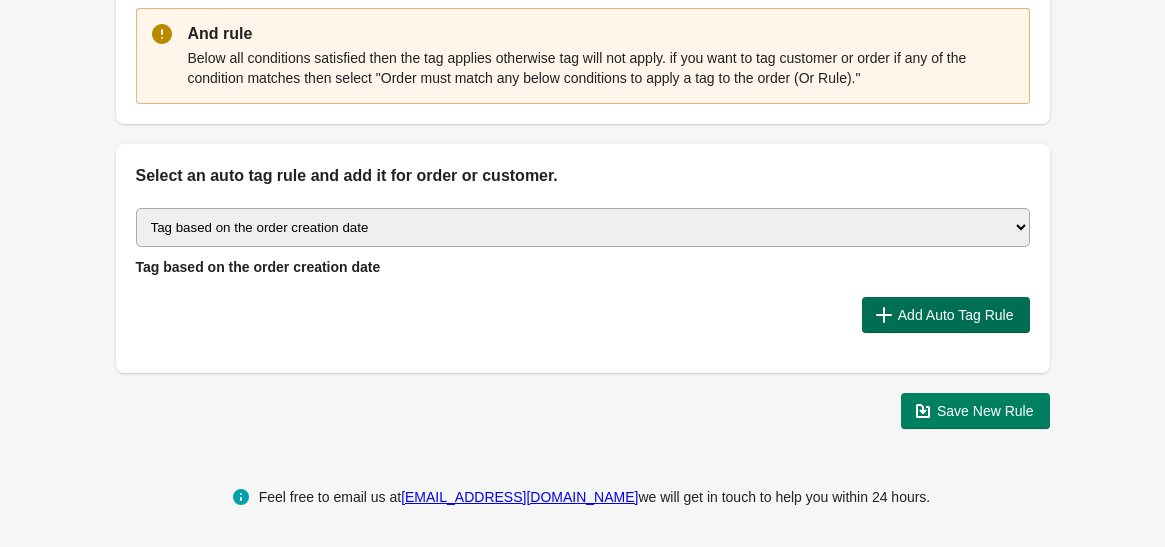 drag, startPoint x: 914, startPoint y: 340, endPoint x: 874, endPoint y: 305, distance: 53.15073 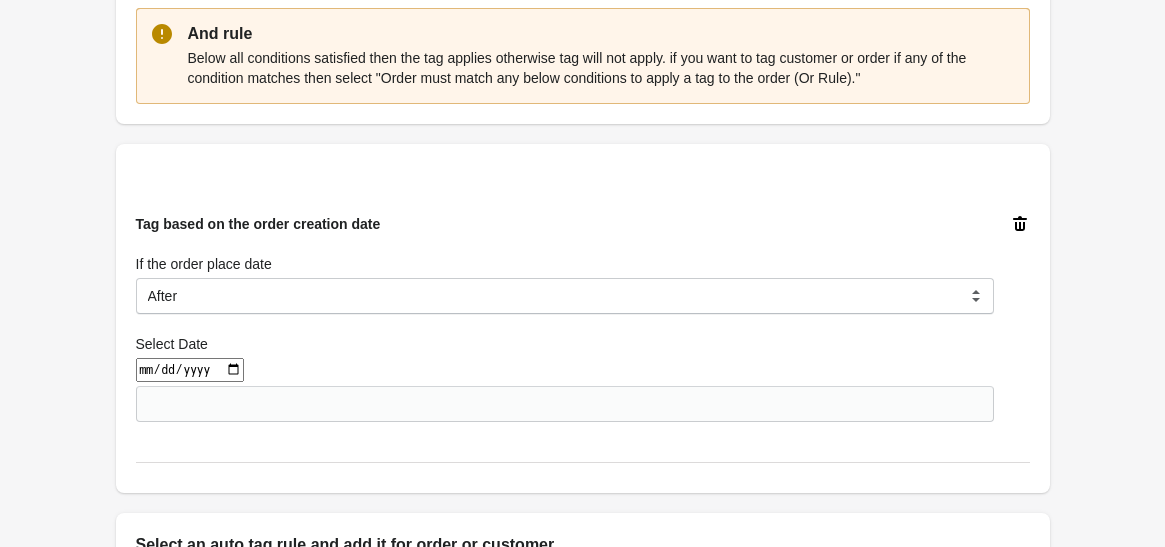 click at bounding box center [190, 370] 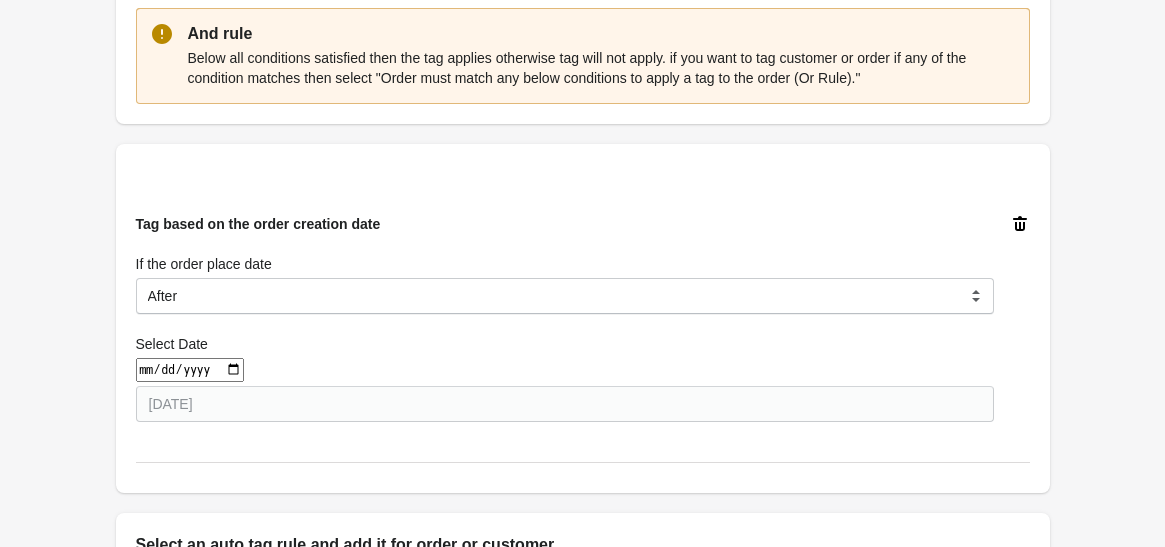 click on "Back Create Rule Save New Rule Enable this auto tag rule? Auto Tag Rule Name DD-2507 Order Tag Do you want to apply this tag to the order? Do you want to remove this tag from the order? Order Tag DD-2507 Customer Tag Do you want to apply this tag to the customer? Do you want to remove this tag from the customer? Customer Tag Select auto tag rule conditions for orders and customers. Order must match all below conditions to apply a tag to the order (And Rule). Order must match any below conditions to apply a tag to the order (Or Rule). And rule Below all conditions satisfied then the tag applies otherwise tag will not apply. if you want to tag customer or order if any of the condition matches then select "Order must match any below conditions to apply a tag to the order (Or Rule)."  Tag based on the order creation date If the order place date  Before After Equal to After Select Date [DATE] [DATE] Select an auto tag rule and add it for order or customer. Select auto tagging rule Tag by order amount" at bounding box center (582, 97) 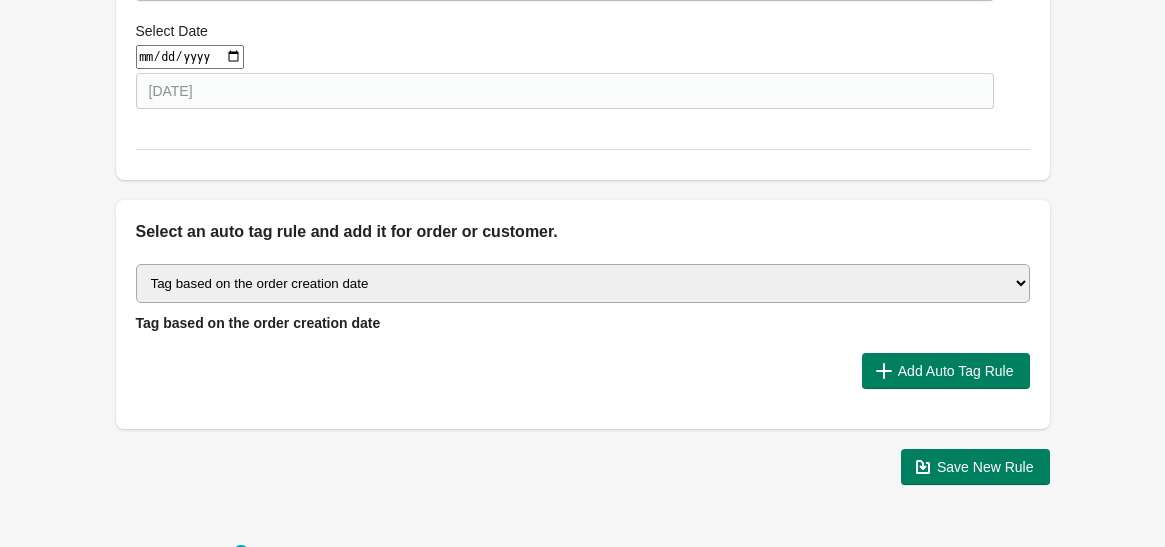 scroll, scrollTop: 934, scrollLeft: 0, axis: vertical 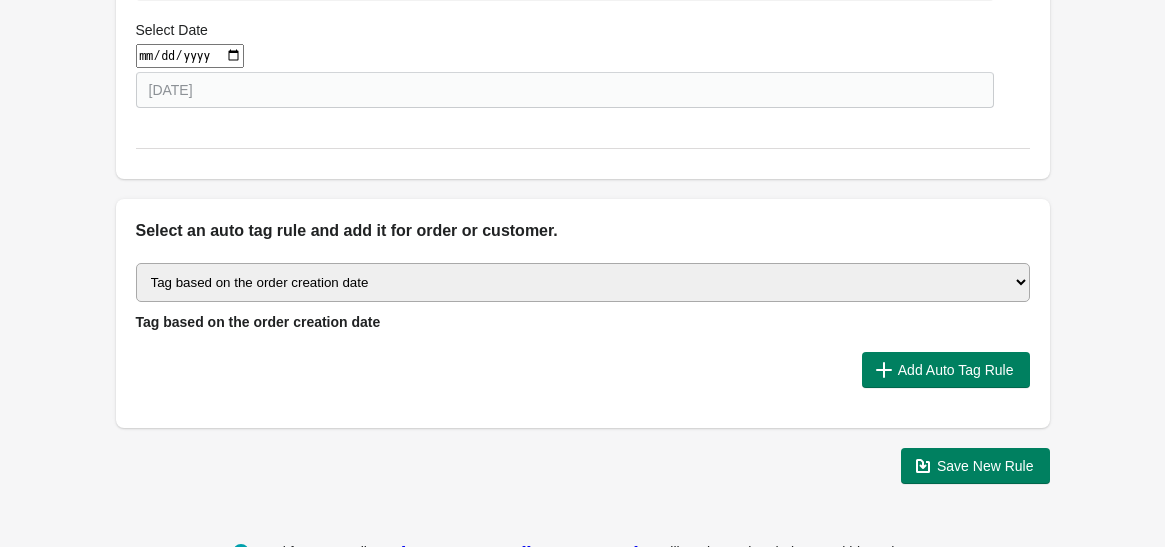 click on "[DATE]" at bounding box center [190, 56] 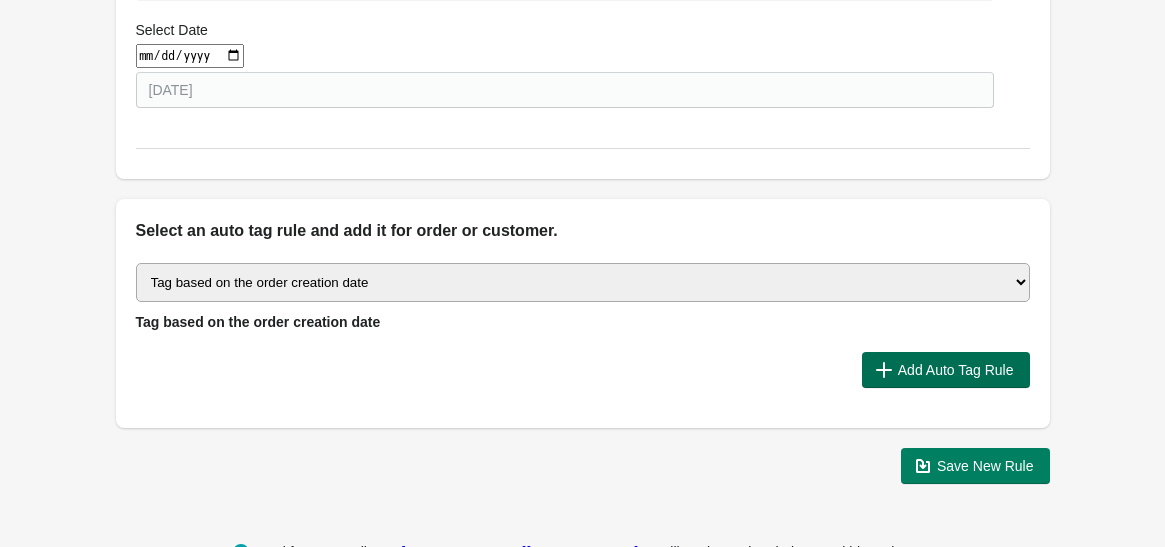 click on "Add Auto Tag Rule" at bounding box center (956, 370) 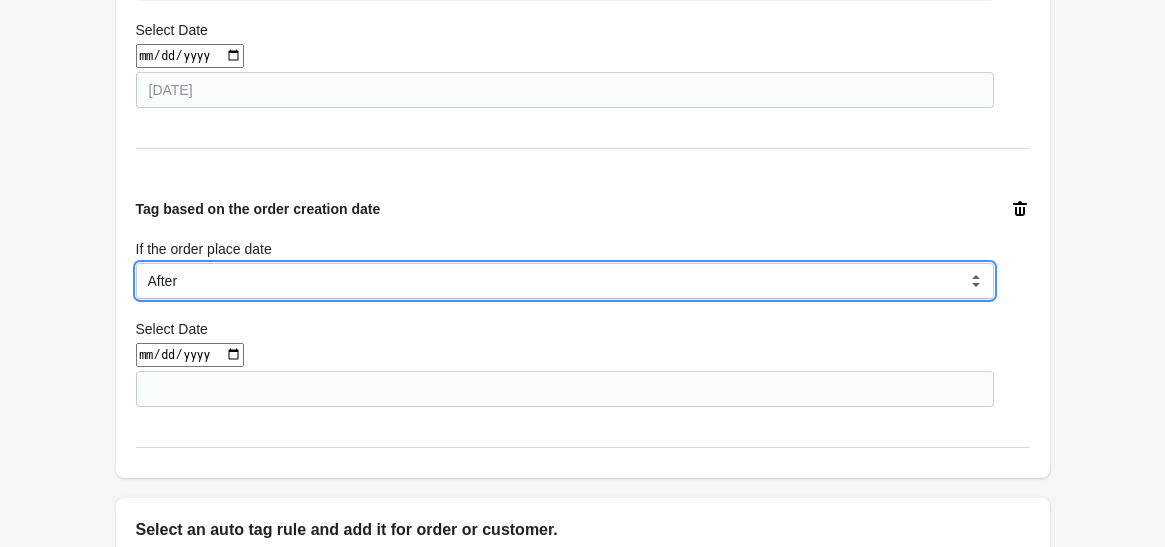 click on "Before After Equal to" at bounding box center (565, 281) 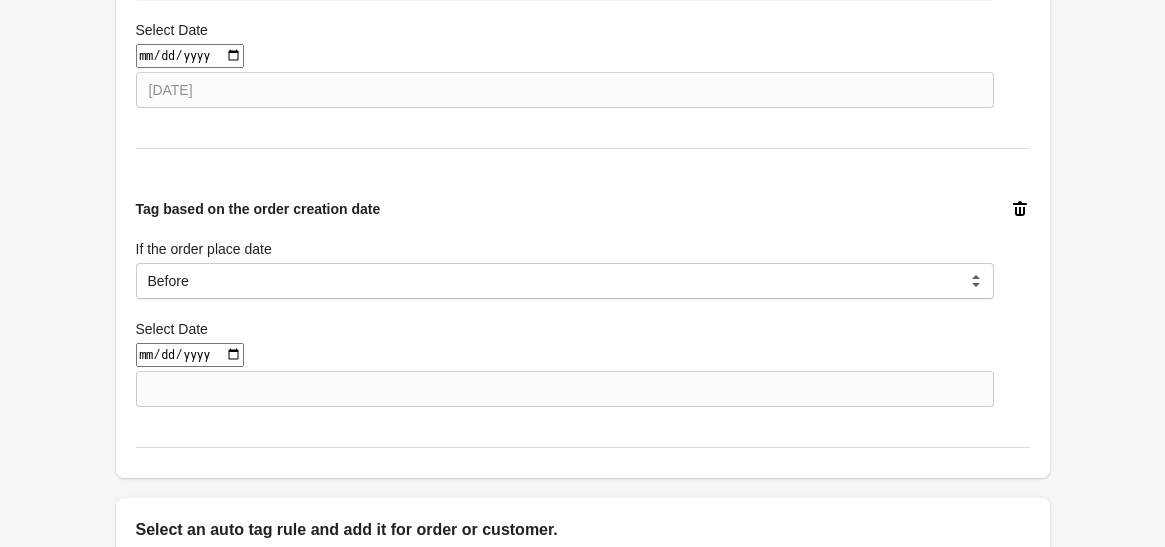 click at bounding box center (190, 355) 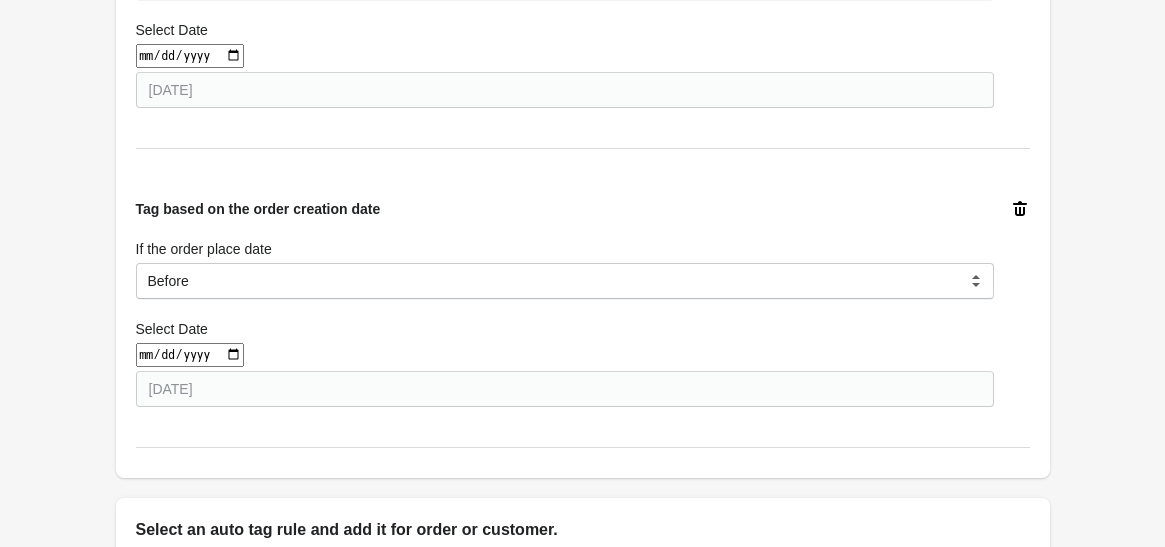 click on "Back Create Rule Save New Rule Enable this auto tag rule? Auto Tag Rule Name DD-2507 Order Tag Do you want to apply this tag to the order? Do you want to remove this tag from the order? Order Tag DD-2507 Customer Tag Do you want to apply this tag to the customer? Do you want to remove this tag from the customer? Customer Tag Select auto tag rule conditions for orders and customers. Order must match all below conditions to apply a tag to the order (And Rule). Order must match any below conditions to apply a tag to the order (Or Rule). And rule Below all conditions satisfied then the tag applies otherwise tag will not apply. if you want to tag customer or order if any of the condition matches then select "Order must match any below conditions to apply a tag to the order (Or Rule)."  Tag based on the order creation date If the order place date  Before After Equal to After Select Date [DATE] [DATE] Tag based on the order creation date If the order place date  Before After Equal to Before Select Date" at bounding box center [582, -68] 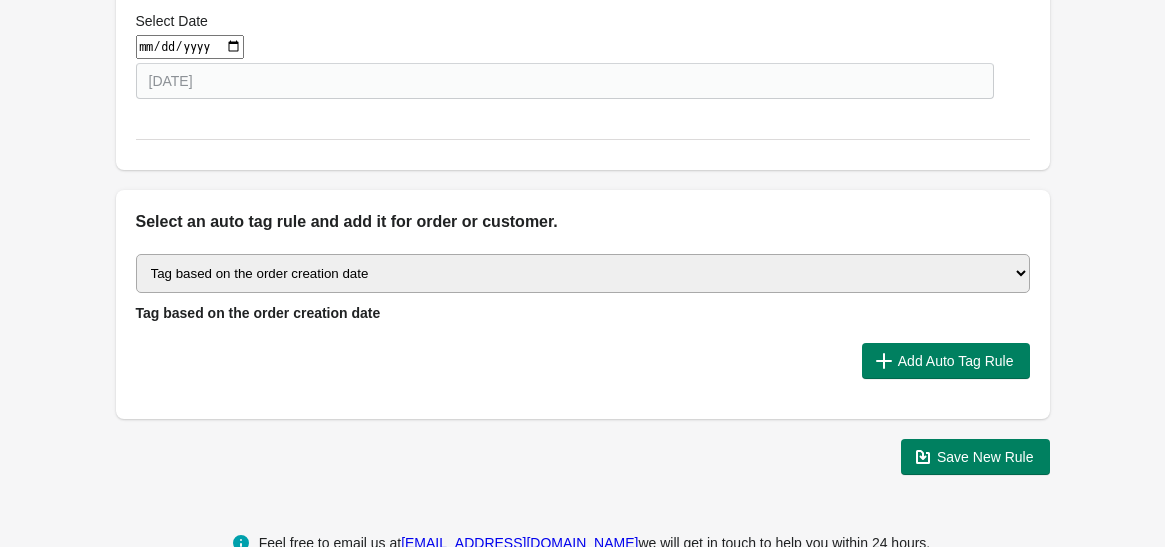scroll, scrollTop: 1244, scrollLeft: 0, axis: vertical 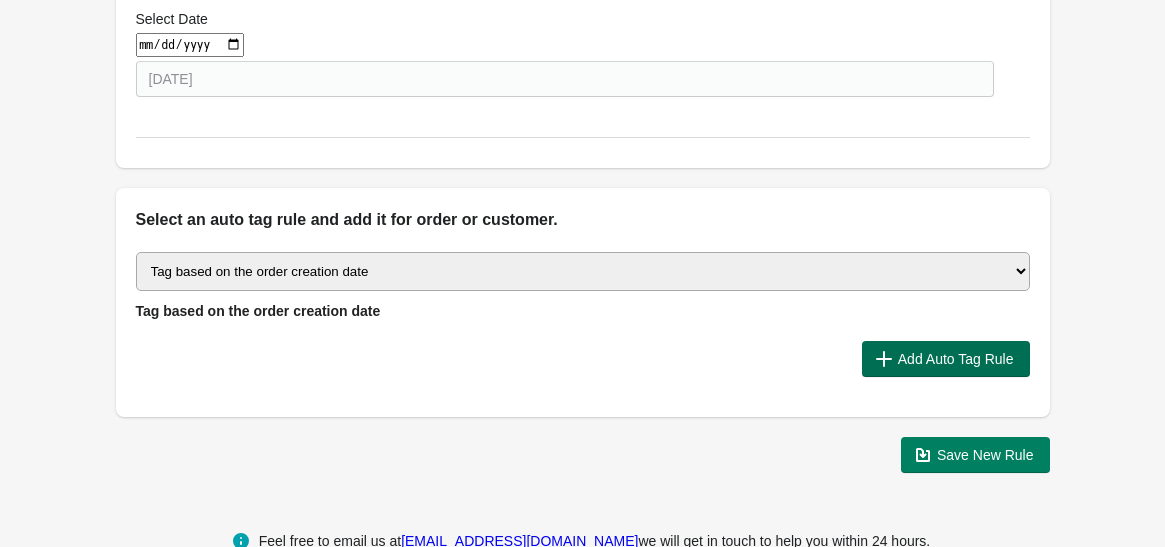 click on "Add Auto Tag Rule" at bounding box center [956, 359] 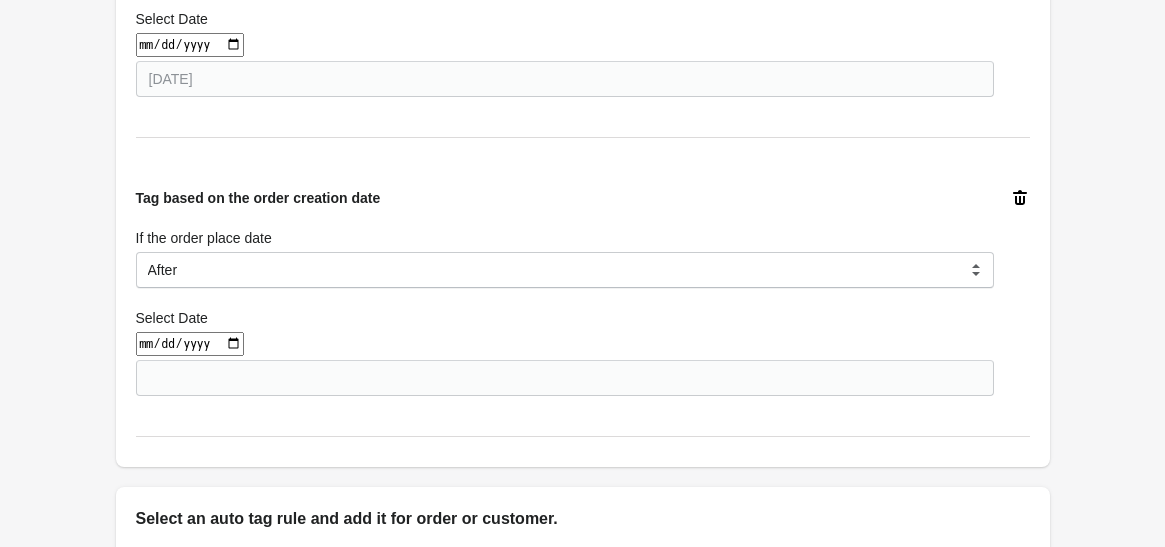 click 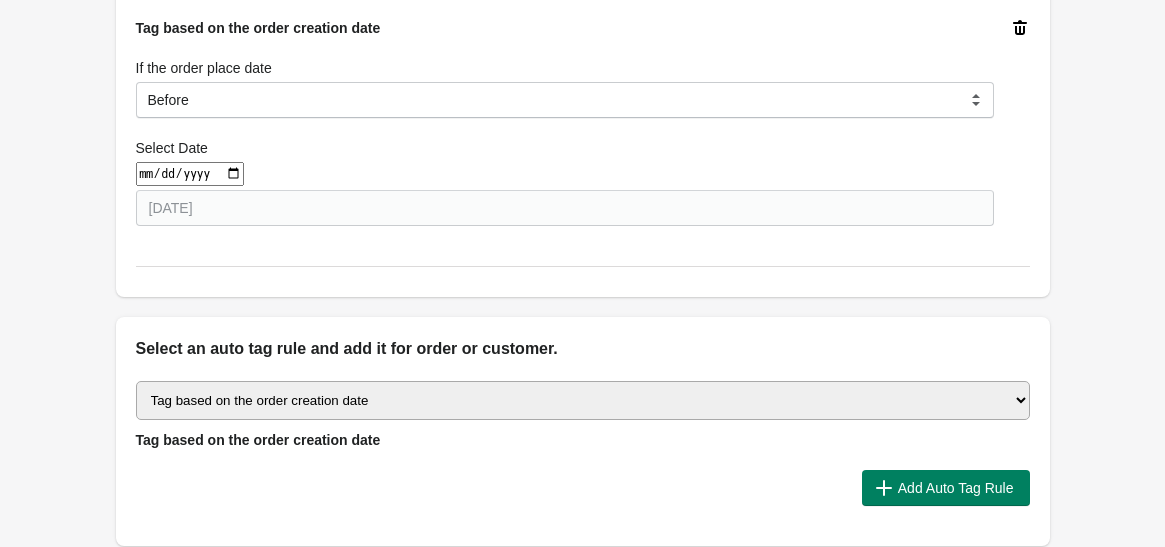 scroll, scrollTop: 1160, scrollLeft: 0, axis: vertical 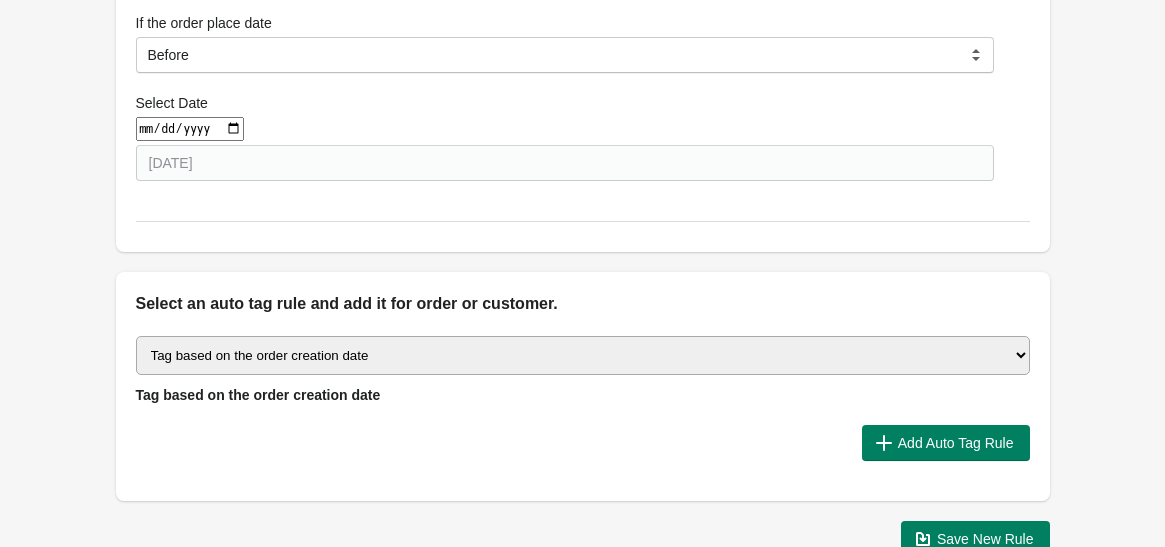 click on "Select auto tagging rule Tag by order amount Tag based on the order count (Volume) Tag by Discount Code Tag based on the Payment Method Tag based on the order additional details or additional attribute Tag based on payment status Tag based on fulfillment status Tag Based on the order source name Tag by order weight (weight is matched in grams) Tag based on the total order discount Use order additional fields value as a tag Add a tag based on the order creation date Add a tag based on the order note Add a tag based on the order tag Tag orders or customers based on the order's customer locale(language) Add a tag based on the order status Add a tag based on the order taxes status. Tag order or customer based on the order risk level. Use the order discount code as a tag. Tag based on the POS location id Tag based on the order tip (tipping) amount Tag based on the fulfilment location id Tag based on the order total item count Use order variant SKUs as a tag Use order note as a tag Tag by Collection" at bounding box center [583, 370] 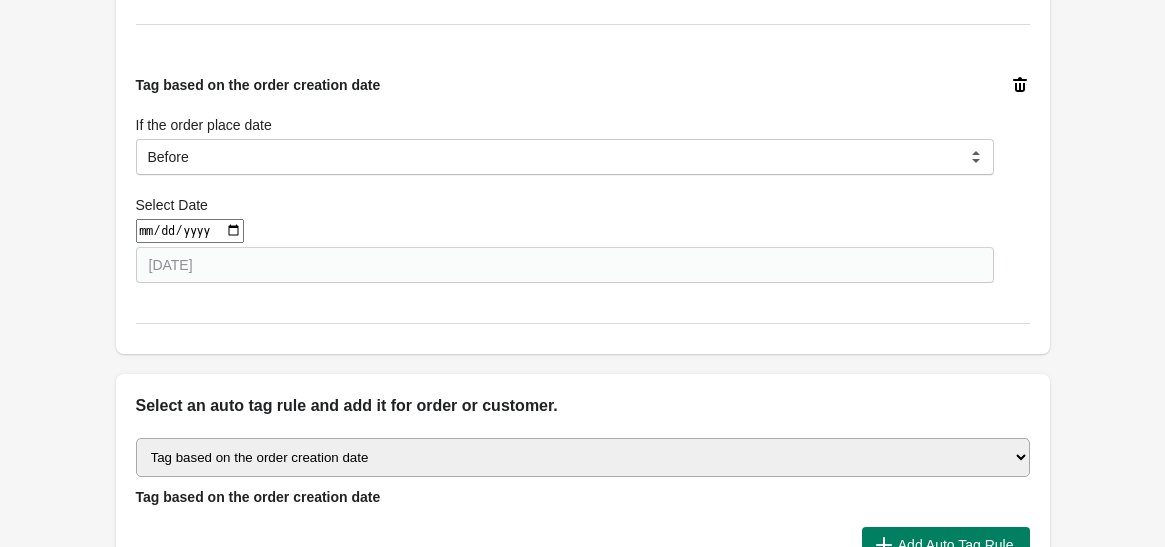 scroll, scrollTop: 1057, scrollLeft: 0, axis: vertical 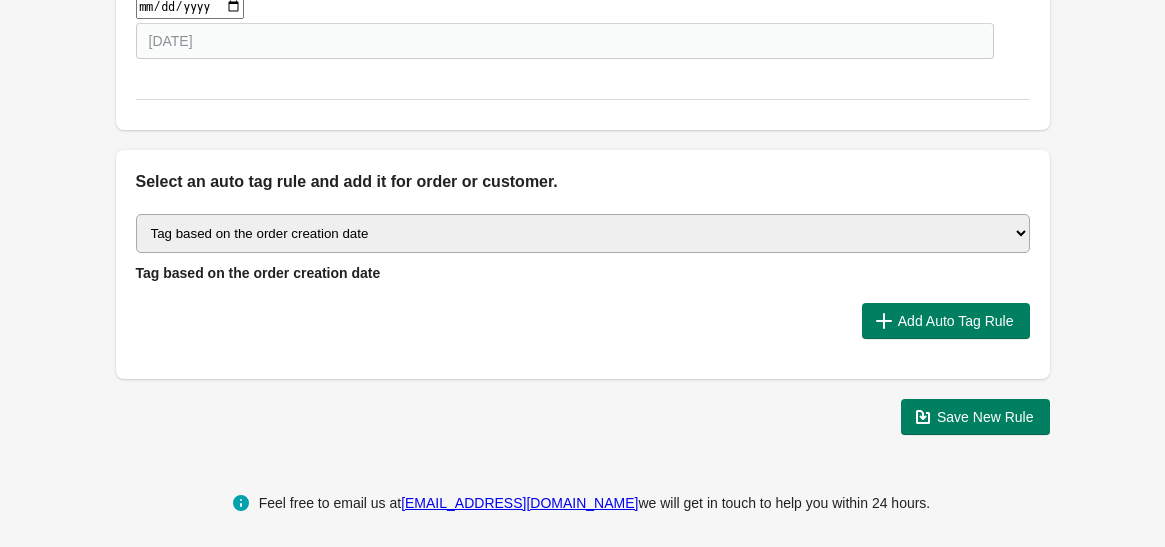 click on "Select auto tagging rule Tag by order amount Tag based on the order count (Volume) Tag by Discount Code Tag based on the Payment Method Tag based on the order additional details or additional attribute Tag based on payment status Tag based on fulfillment status Tag Based on the order source name Tag by order weight (weight is matched in grams) Tag based on the total order discount Use order additional fields value as a tag Add a tag based on the order creation date Add a tag based on the order note Add a tag based on the order tag Tag orders or customers based on the order's customer locale(language) Add a tag based on the order status Add a tag based on the order taxes status. Tag order or customer based on the order risk level. Use the order discount code as a tag. Tag based on the POS location id Tag based on the order tip (tipping) amount Tag based on the fulfilment location id Tag based on the order total item count Use order variant SKUs as a tag Use order note as a tag Tag by Collection" at bounding box center [583, 233] 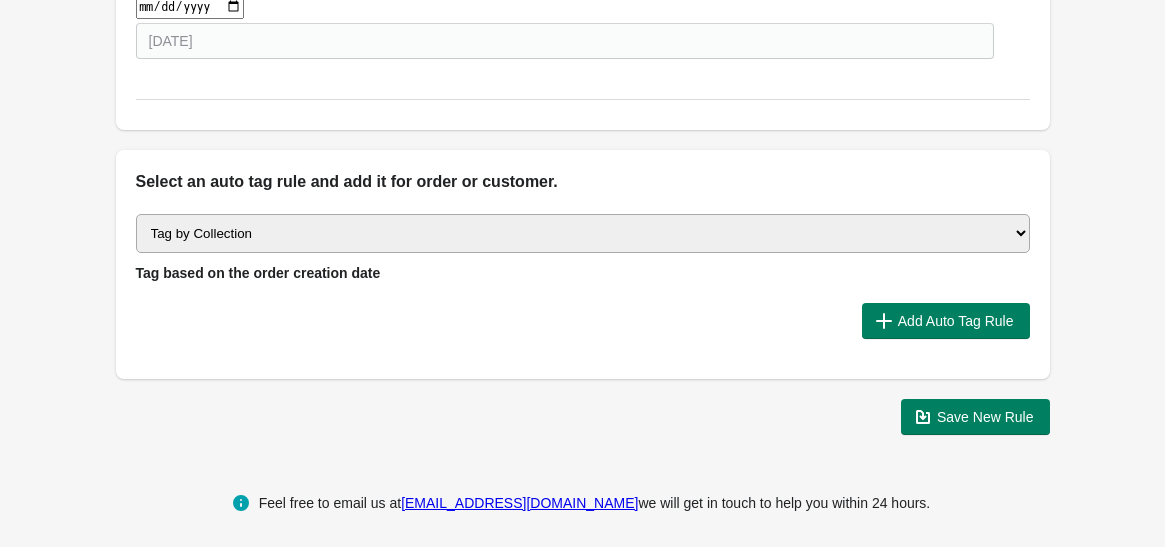 click on "Select auto tagging rule Tag by order amount Tag based on the order count (Volume) Tag by Discount Code Tag based on the Payment Method Tag based on the order additional details or additional attribute Tag based on payment status Tag based on fulfillment status Tag Based on the order source name Tag by order weight (weight is matched in grams) Tag based on the total order discount Use order additional fields value as a tag Add a tag based on the order creation date Add a tag based on the order note Add a tag based on the order tag Tag orders or customers based on the order's customer locale(language) Add a tag based on the order status Add a tag based on the order taxes status. Tag order or customer based on the order risk level. Use the order discount code as a tag. Tag based on the POS location id Tag based on the order tip (tipping) amount Tag based on the fulfilment location id Tag based on the order total item count Use order variant SKUs as a tag Use order note as a tag Tag by Collection" at bounding box center [583, 233] 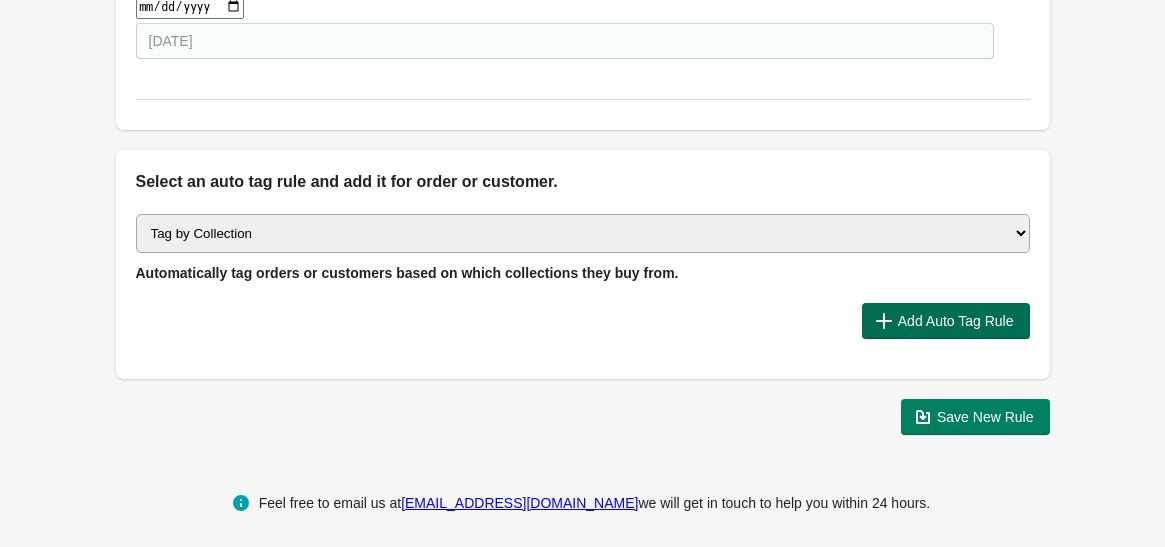 click on "Add Auto Tag Rule" at bounding box center [946, 321] 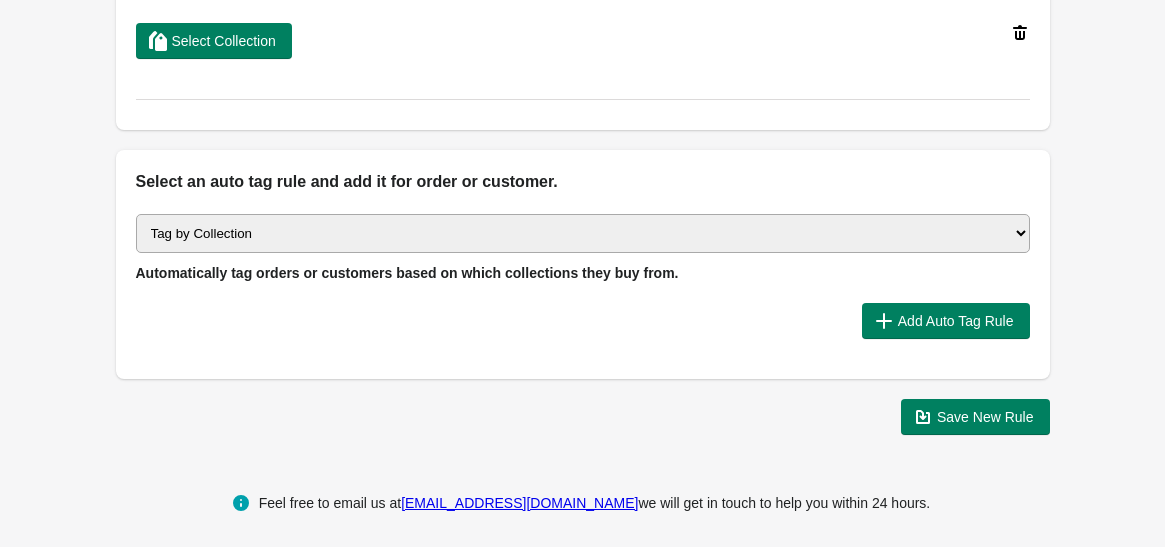 scroll, scrollTop: 1427, scrollLeft: 0, axis: vertical 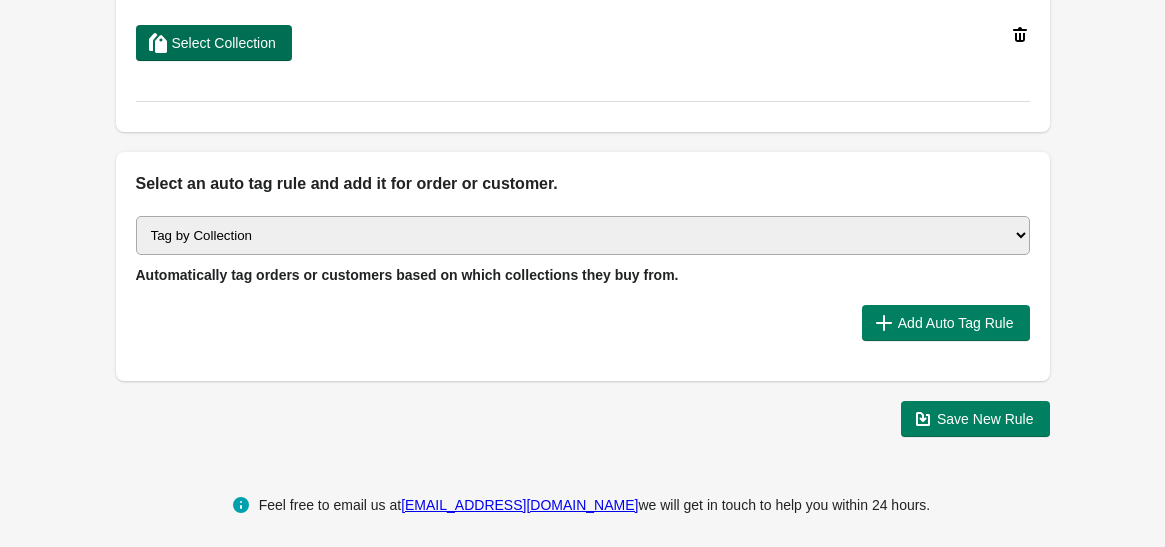 click on "Select Collection" at bounding box center [214, 43] 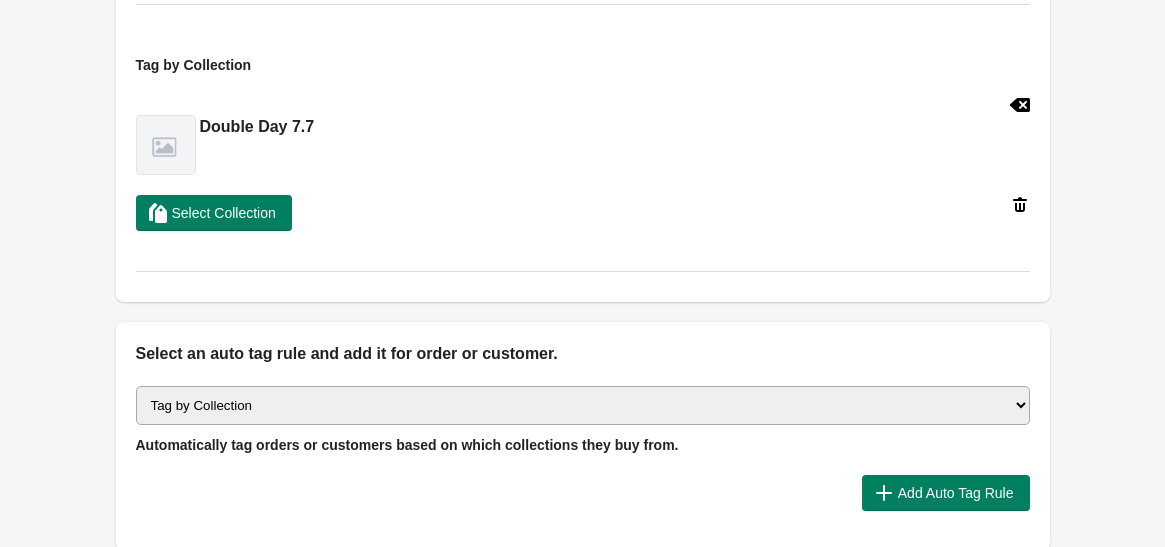 scroll, scrollTop: 1355, scrollLeft: 0, axis: vertical 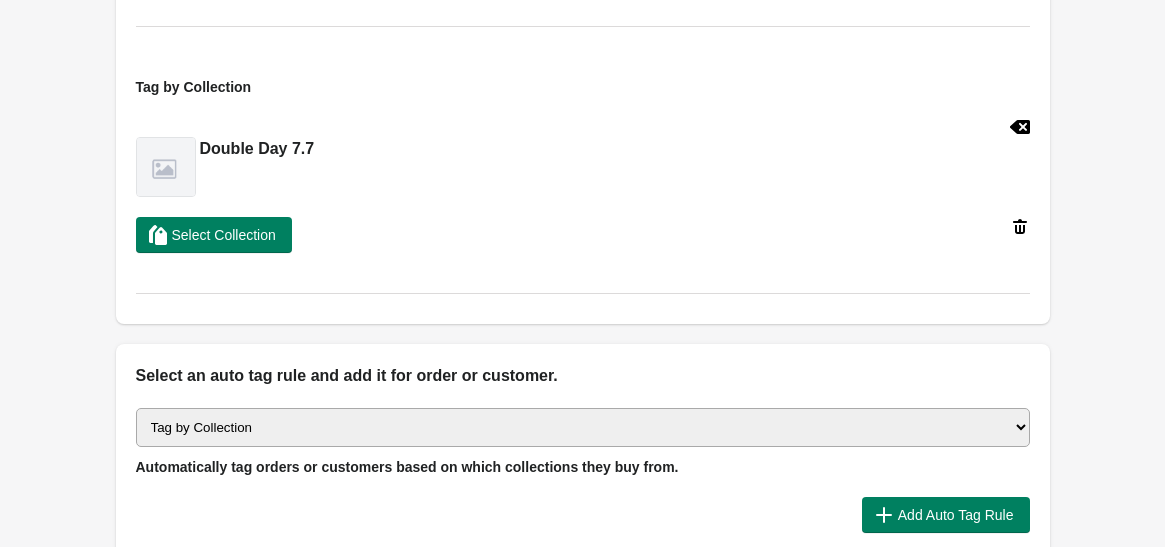 click on "Select auto tagging rule Tag by order amount Tag based on the order count (Volume) Tag by Discount Code Tag based on the Payment Method Tag based on the order additional details or additional attribute Tag based on payment status Tag based on fulfillment status Tag Based on the order source name Tag by order weight (weight is matched in grams) Tag based on the total order discount Use order additional fields value as a tag Add a tag based on the order creation date Add a tag based on the order note Add a tag based on the order tag Tag orders or customers based on the order's customer locale(language) Add a tag based on the order status Add a tag based on the order taxes status. Tag order or customer based on the order risk level. Use the order discount code as a tag. Tag based on the POS location id Tag based on the order tip (tipping) amount Tag based on the fulfilment location id Tag based on the order total item count Use order variant SKUs as a tag Use order note as a tag Tag by Collection" at bounding box center (583, 427) 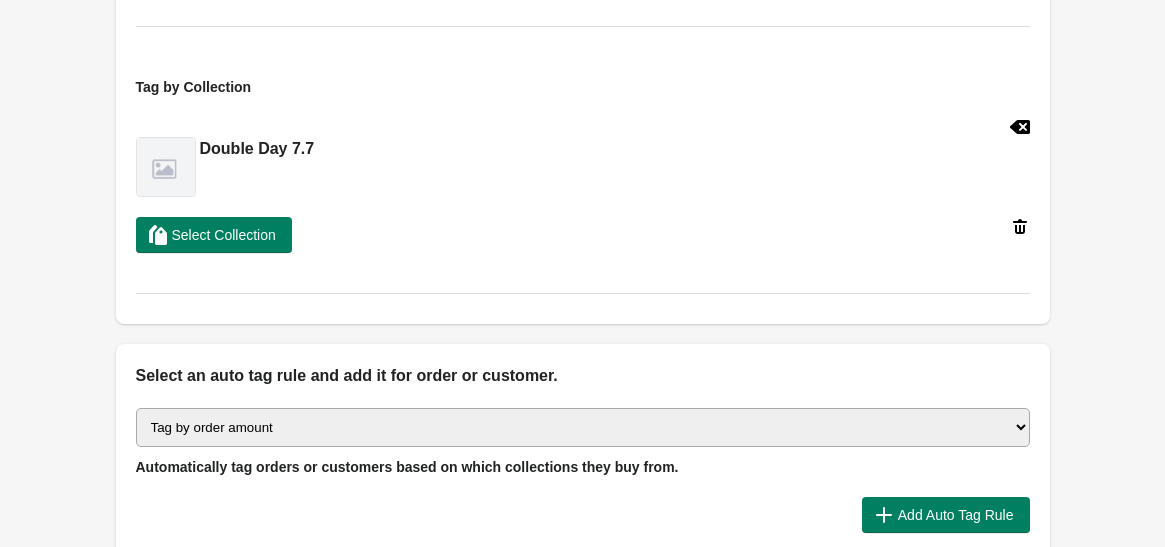 click on "Select auto tagging rule Tag by order amount Tag based on the order count (Volume) Tag by Discount Code Tag based on the Payment Method Tag based on the order additional details or additional attribute Tag based on payment status Tag based on fulfillment status Tag Based on the order source name Tag by order weight (weight is matched in grams) Tag based on the total order discount Use order additional fields value as a tag Add a tag based on the order creation date Add a tag based on the order note Add a tag based on the order tag Tag orders or customers based on the order's customer locale(language) Add a tag based on the order status Add a tag based on the order taxes status. Tag order or customer based on the order risk level. Use the order discount code as a tag. Tag based on the POS location id Tag based on the order tip (tipping) amount Tag based on the fulfilment location id Tag based on the order total item count Use order variant SKUs as a tag Use order note as a tag Tag by Collection" at bounding box center (583, 427) 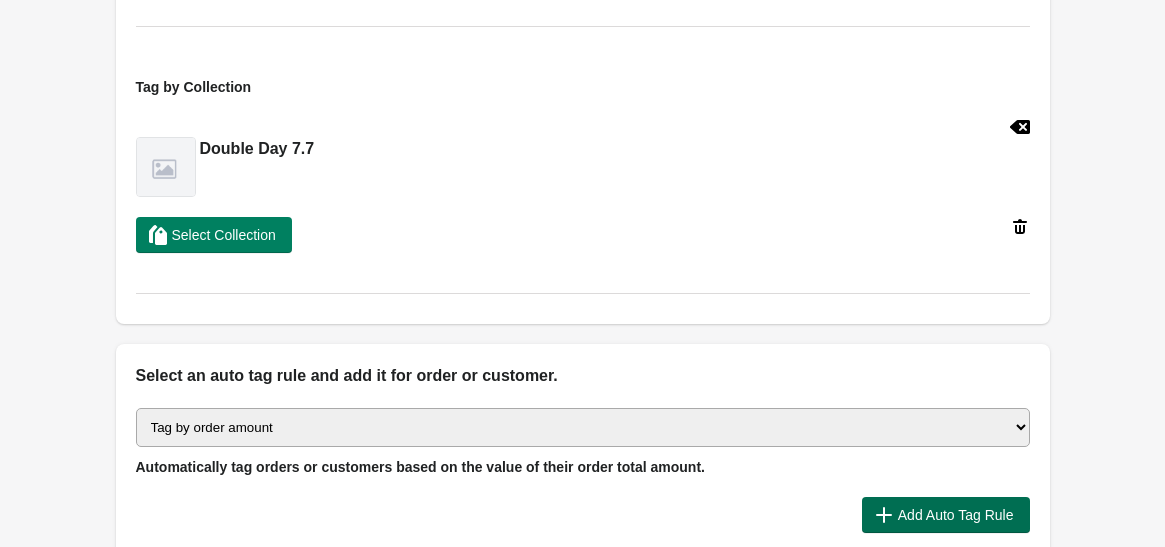 click on "Add Auto Tag Rule" at bounding box center [946, 515] 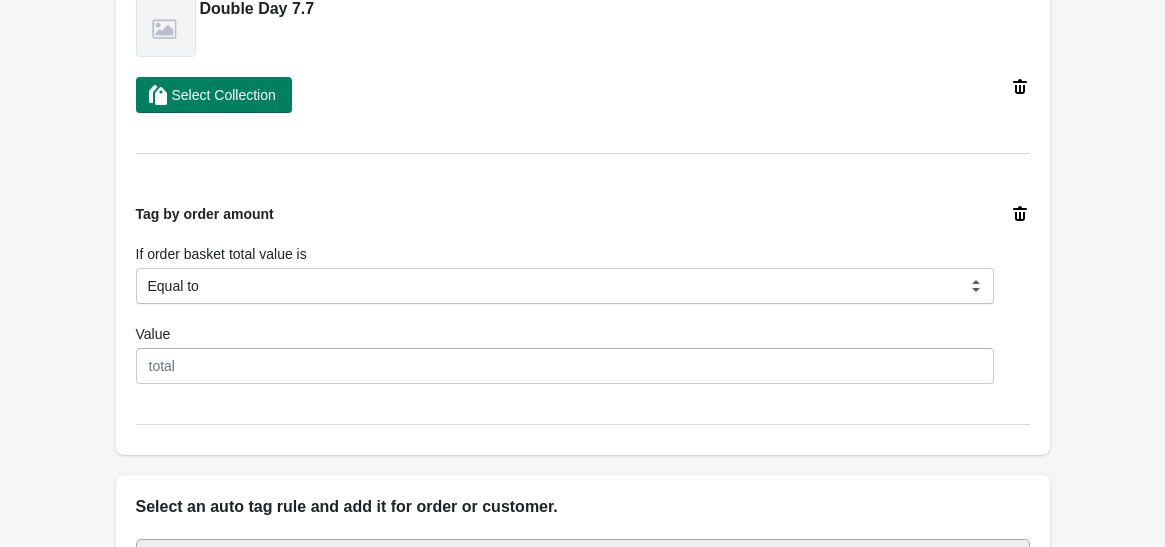 scroll, scrollTop: 1493, scrollLeft: 0, axis: vertical 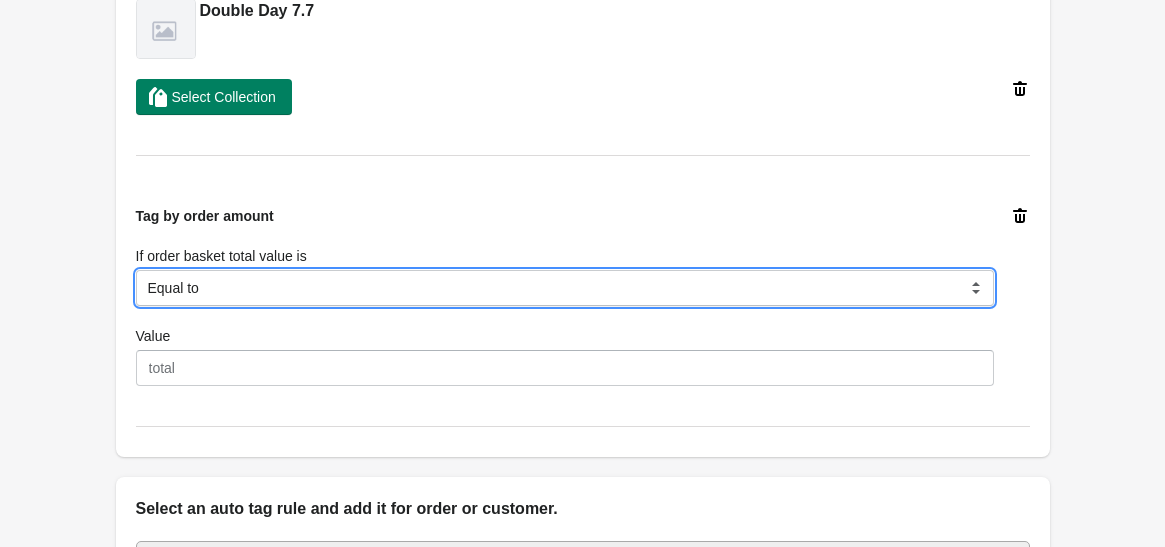 click on "Equal to Greater than Less than" at bounding box center (565, 288) 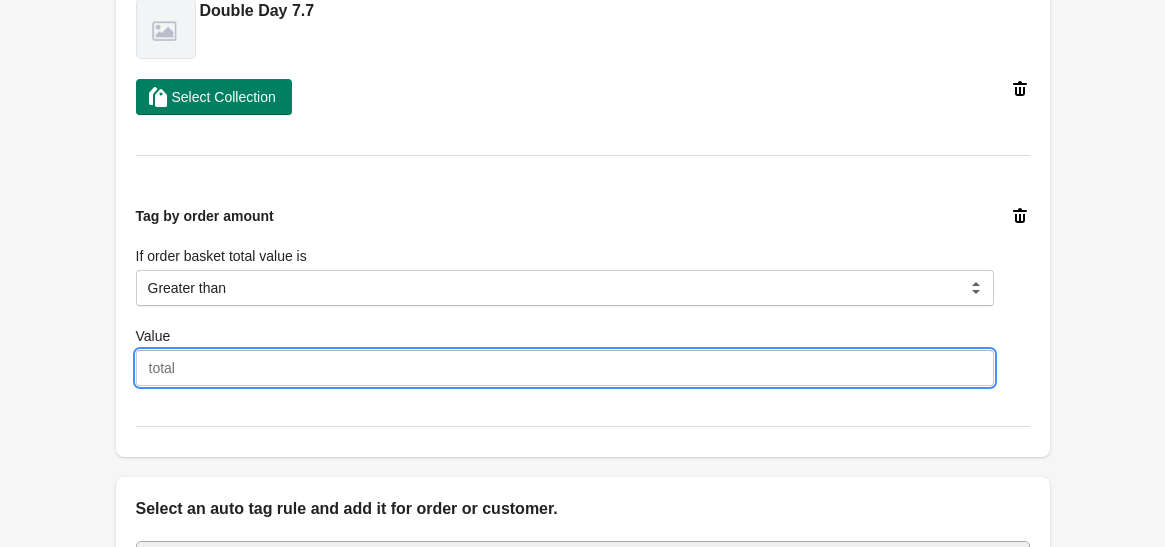 click on "Value" at bounding box center (565, 368) 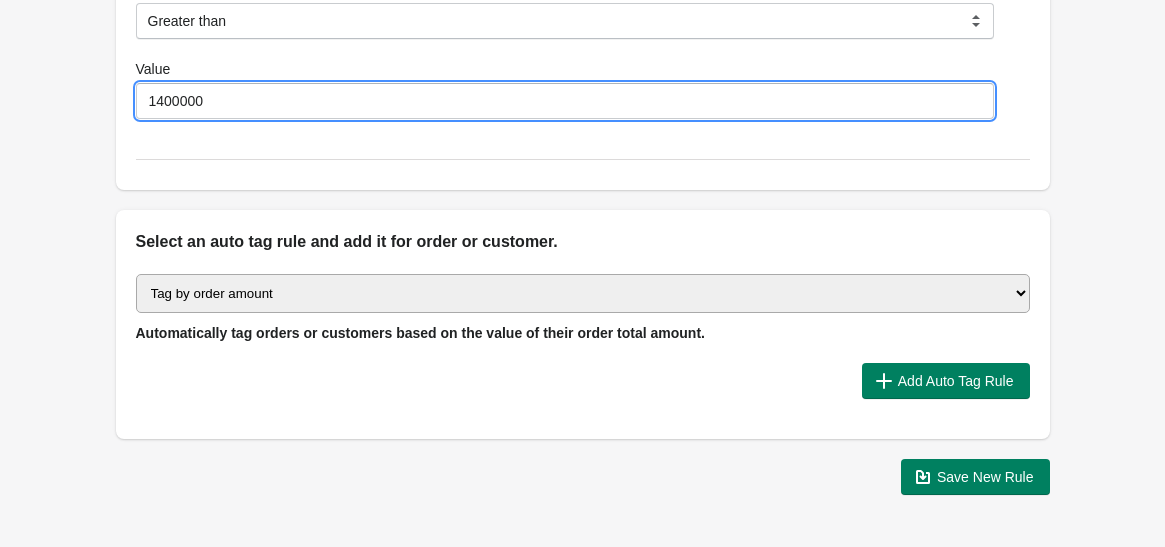 scroll, scrollTop: 1760, scrollLeft: 0, axis: vertical 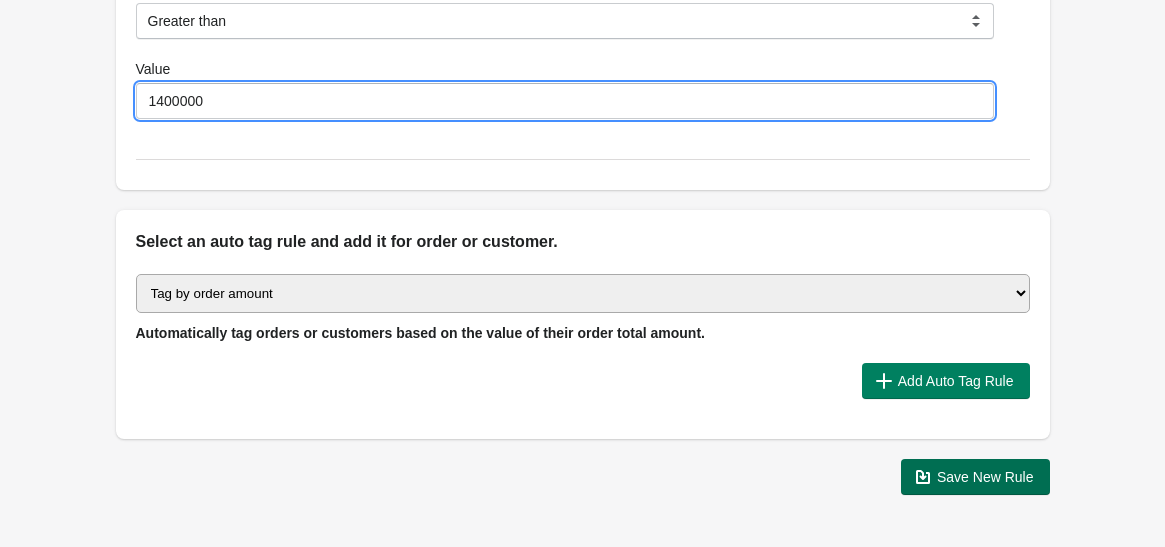 type on "1400000" 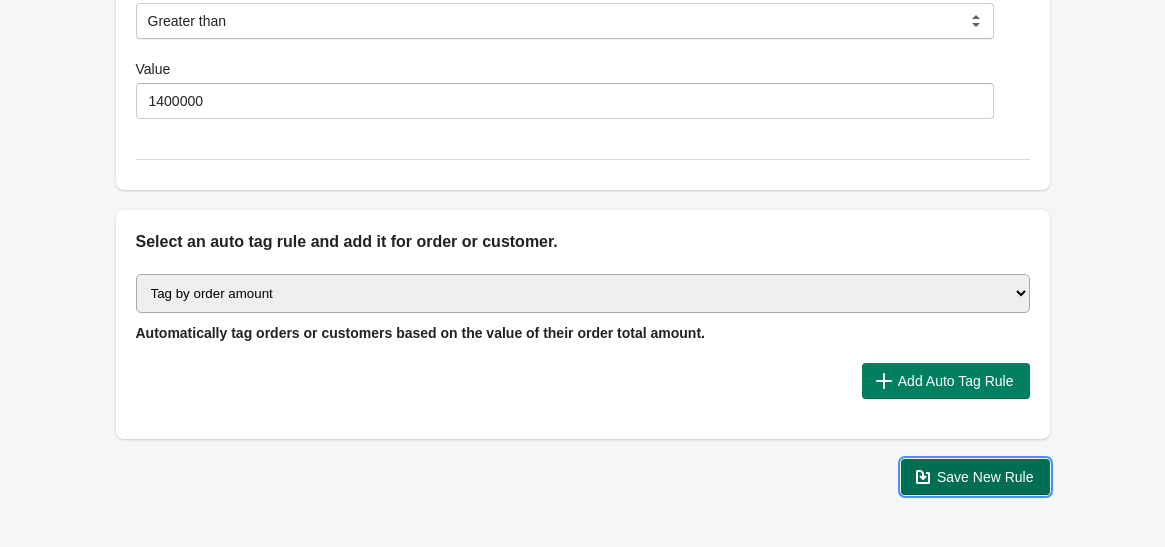 click 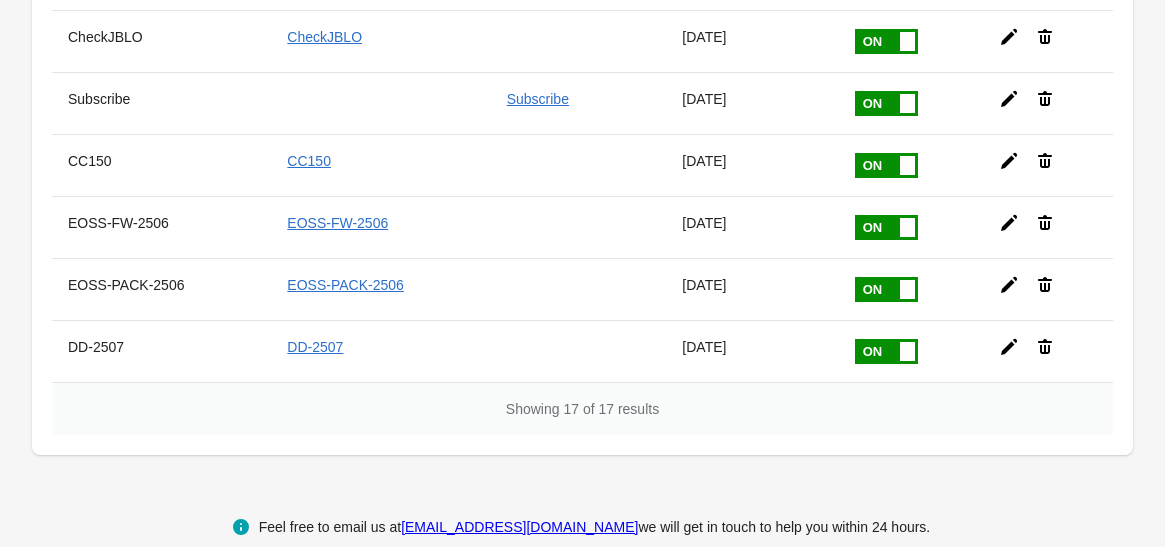 scroll, scrollTop: 890, scrollLeft: 0, axis: vertical 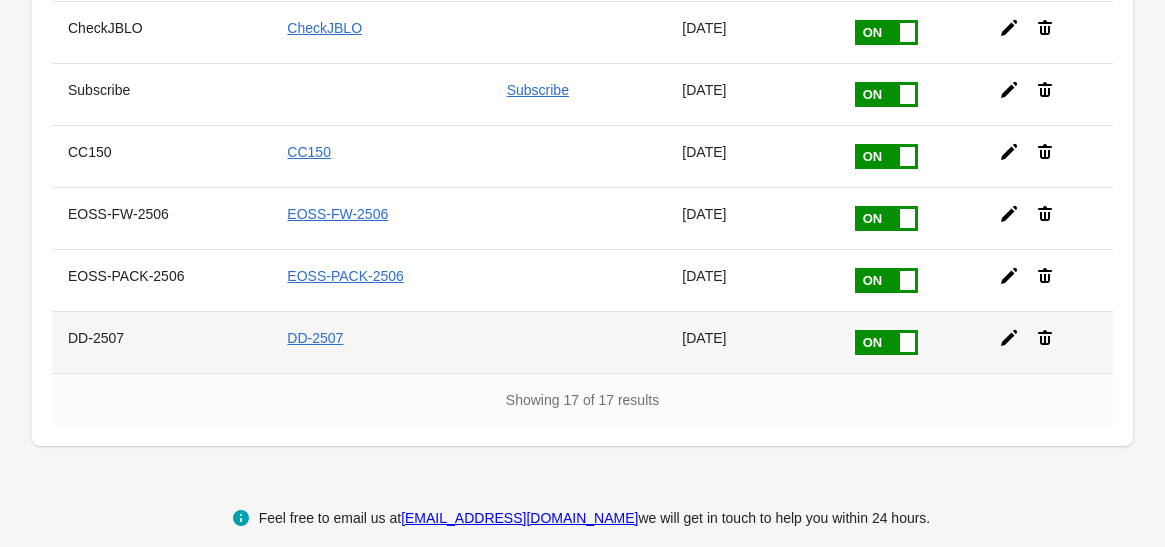 click 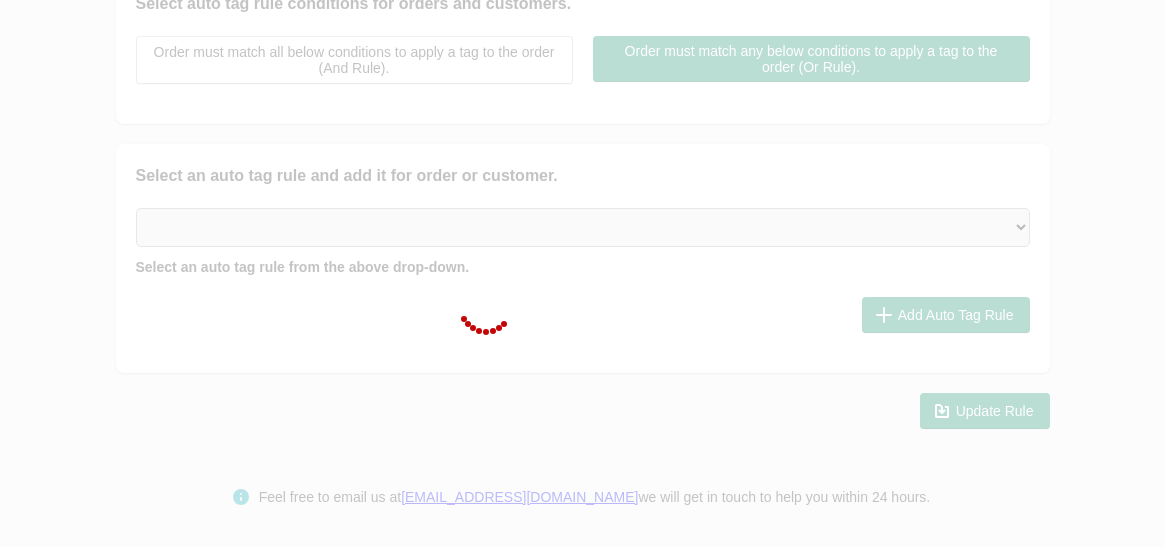 type on "DD-2507" 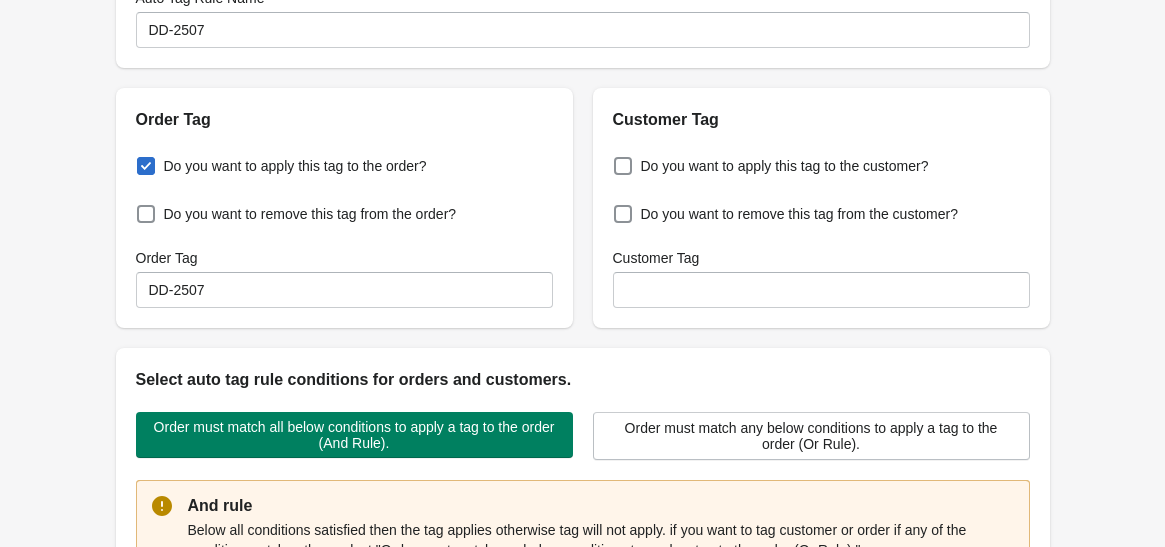 scroll, scrollTop: 144, scrollLeft: 0, axis: vertical 